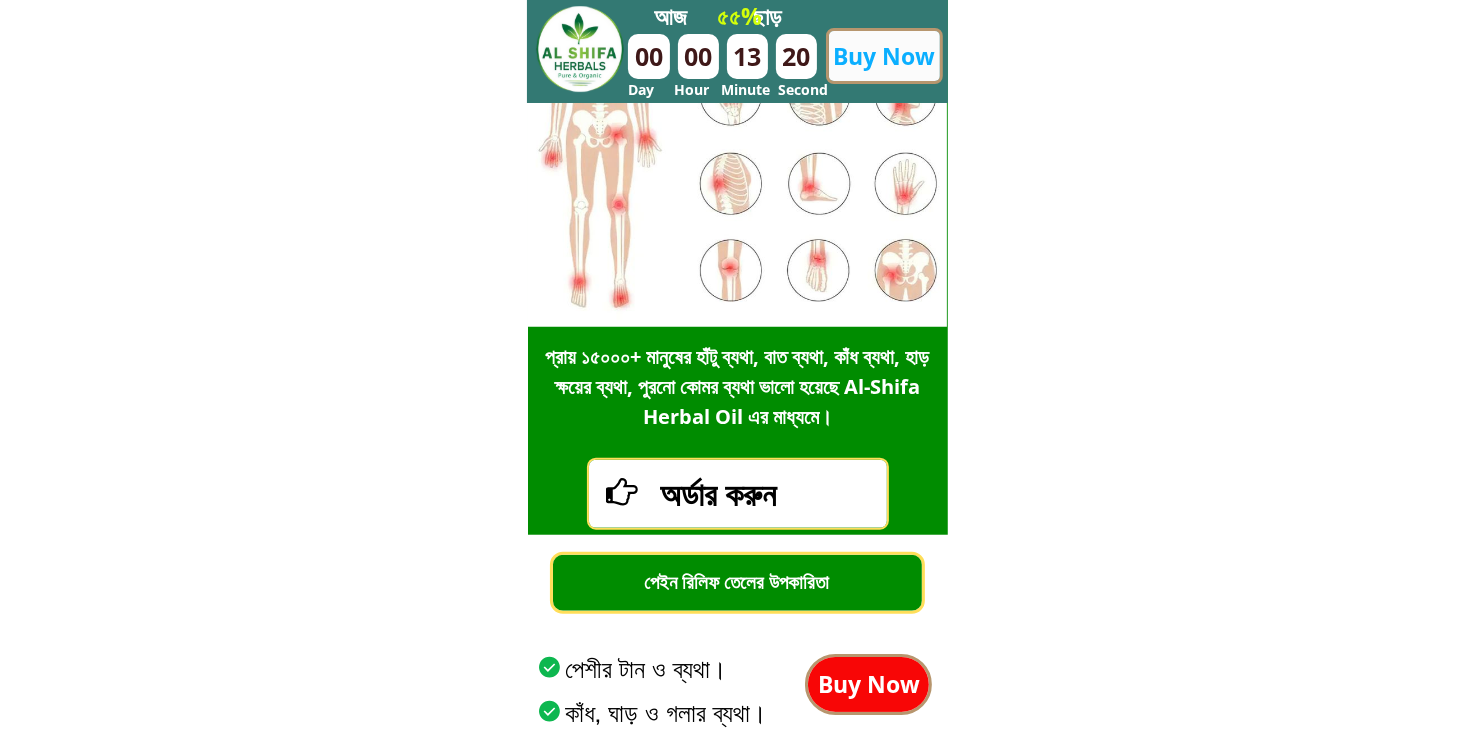 click on "Buy Now" at bounding box center (868, 684) 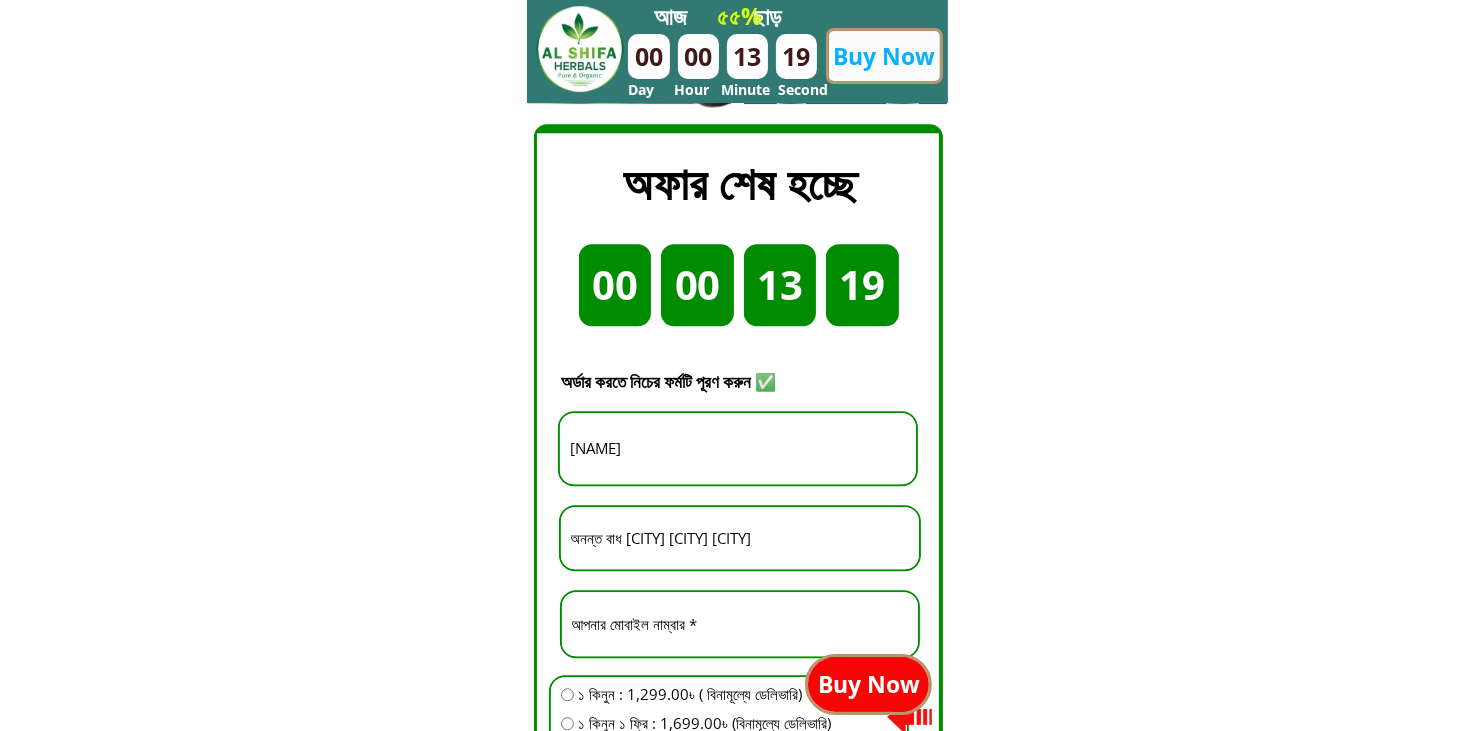 scroll, scrollTop: 5152, scrollLeft: 0, axis: vertical 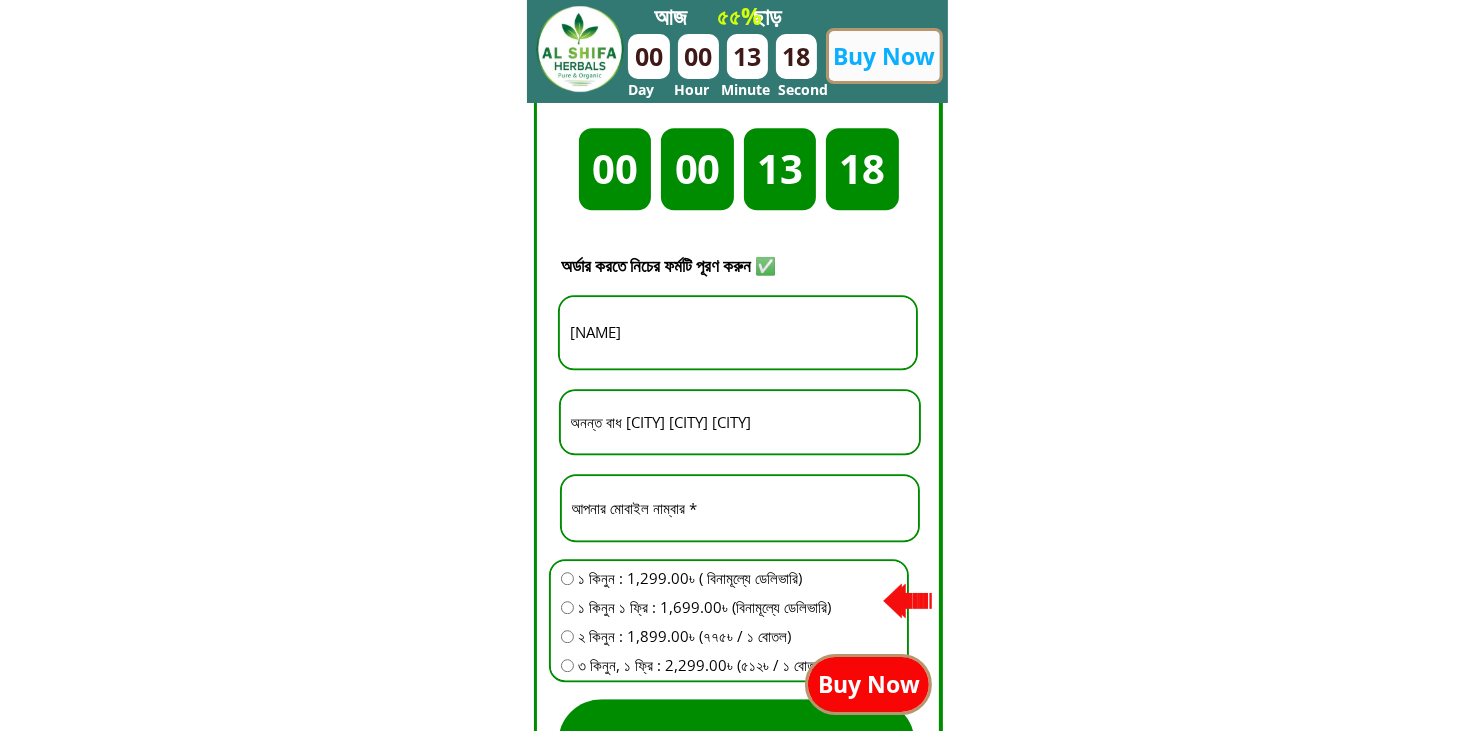 drag, startPoint x: 608, startPoint y: 510, endPoint x: 526, endPoint y: 512, distance: 82.02438 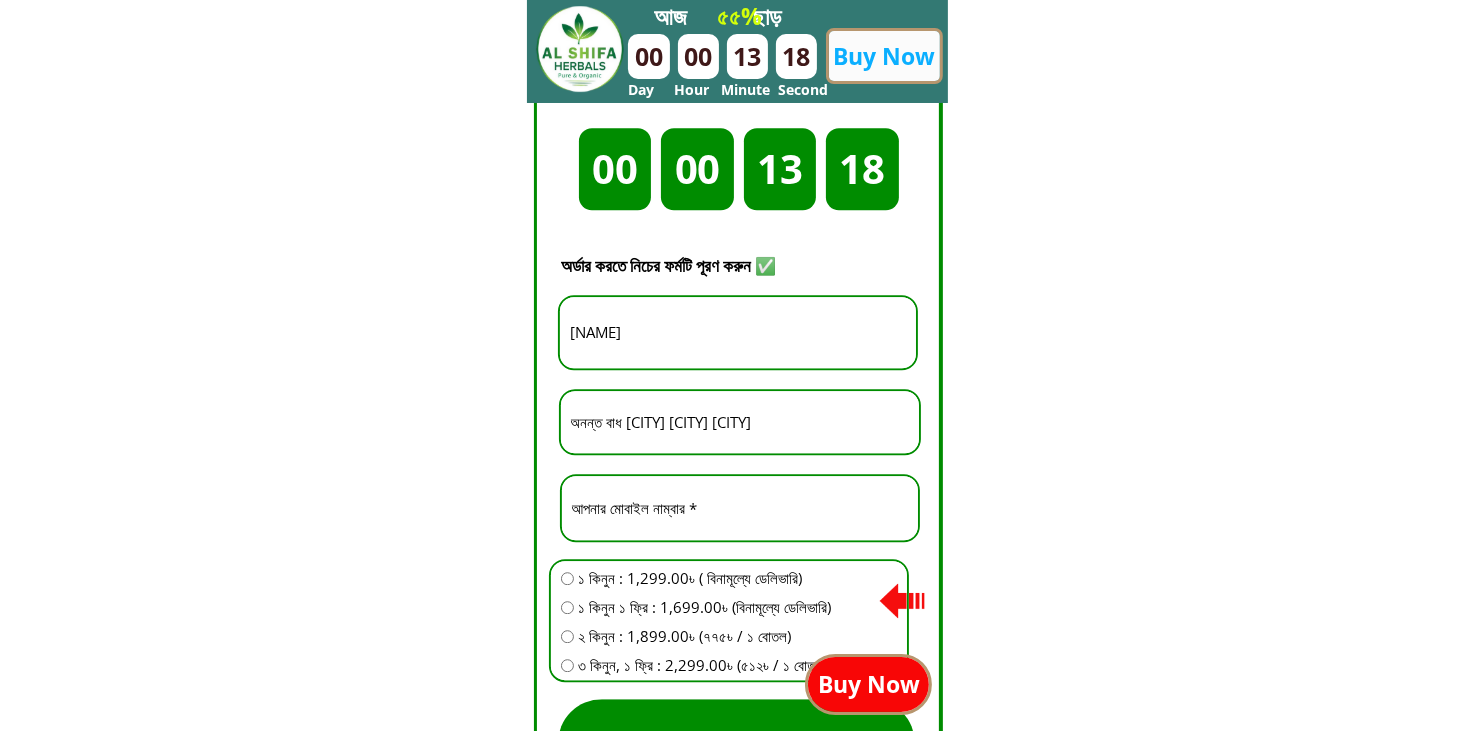 click on "দিন ঘন্টা মিনিট সেকেন্ড 00 00 13 18 Buy Now আজ           ছাড় ৫৫% Day     Hour   Minute  Second নতুন এবং বর্তমান গ্রাহকদের প্রতি কৃতজ্ঞতা জানাতে, আমরা সীমিত সময়ের জন্য ৩০% পর্যন্ত ছাড় দিচ্ছি – এমন মূল্য আগে কখনো পাননি! স্টক সীমিত এবং আশা করা হচ্ছে ৩ দিনের মধ্যে শেষ হয়ে যাবে, তারপর দাম আবার প্রতি বোতল ১৬৮৮৳ হয়ে যাবে! দ্রুত অর্ডার করুন! Buy Now ১০-১৫ দিন নিয়মিত ব্যবহার করলে হাটু  ব্যথা, রগের টান, মাংসপেশিতে ব্যথা  ১ মাস পর: 00" at bounding box center [737, 603] 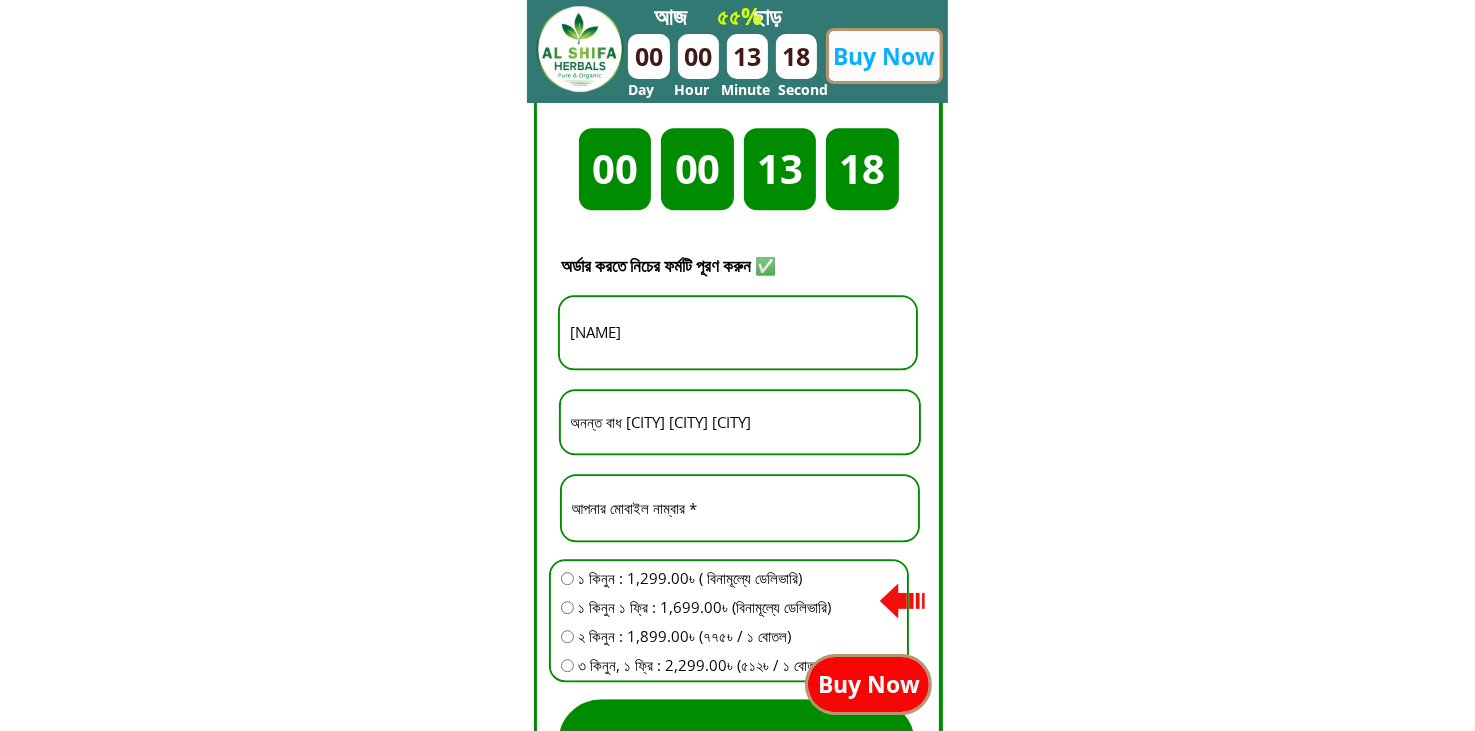 paste on "732195569" 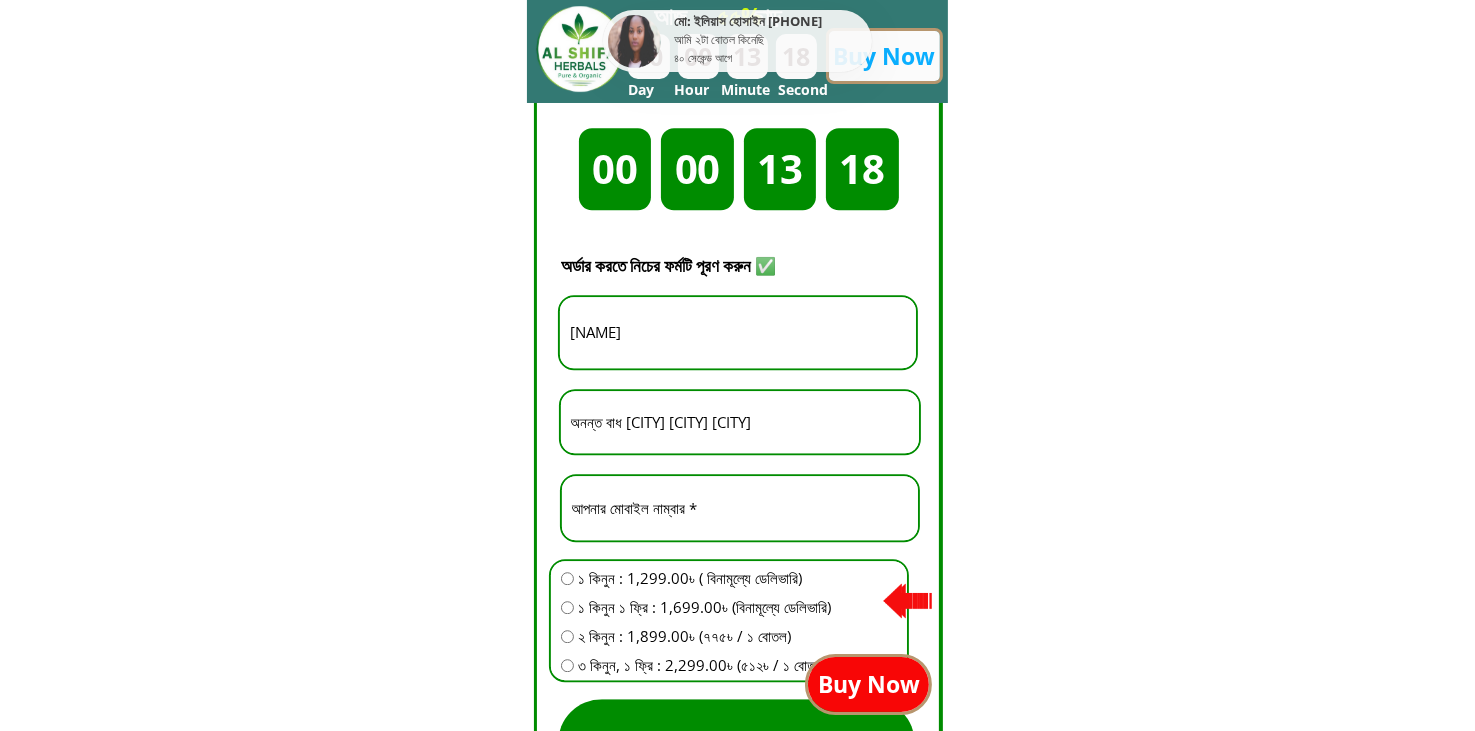 type on "[PHONE]" 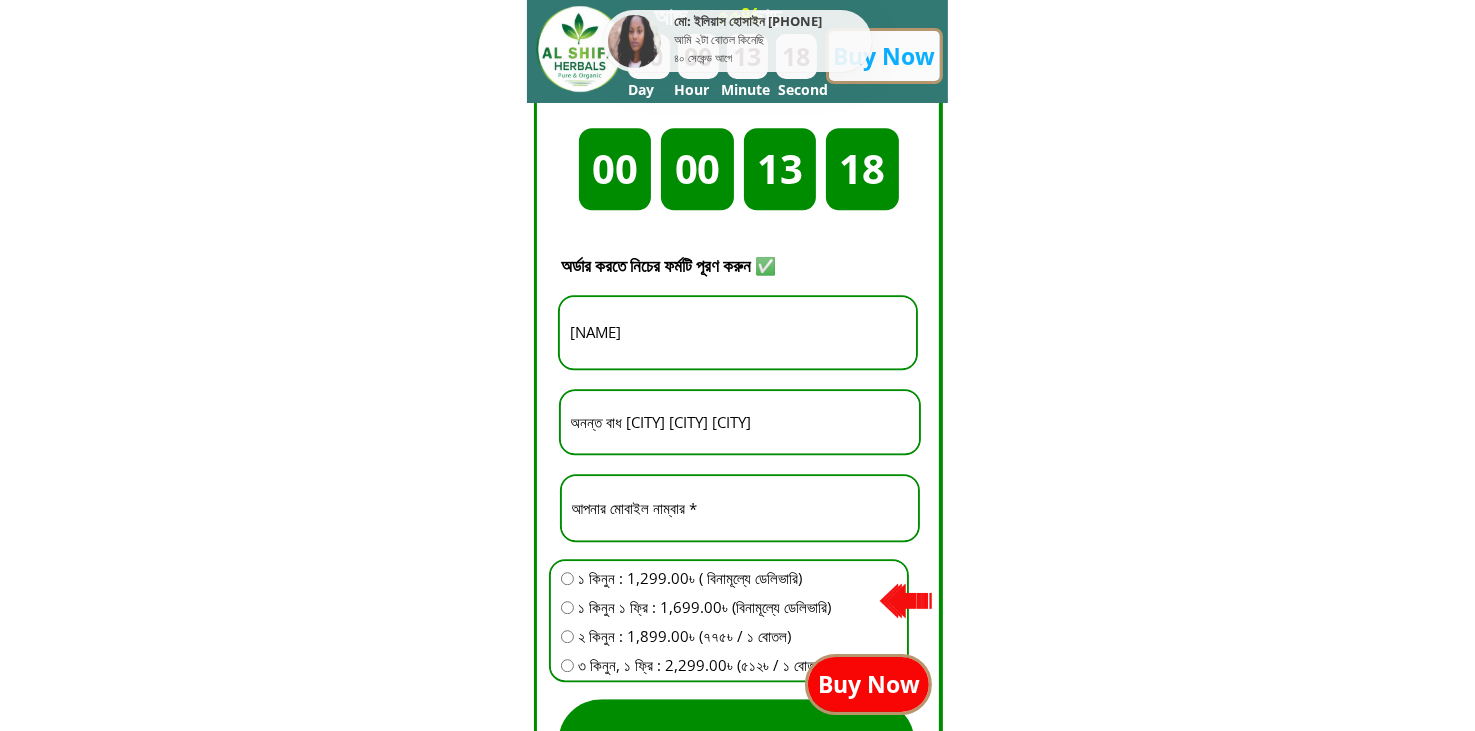 drag, startPoint x: 670, startPoint y: 332, endPoint x: 456, endPoint y: 326, distance: 214.08409 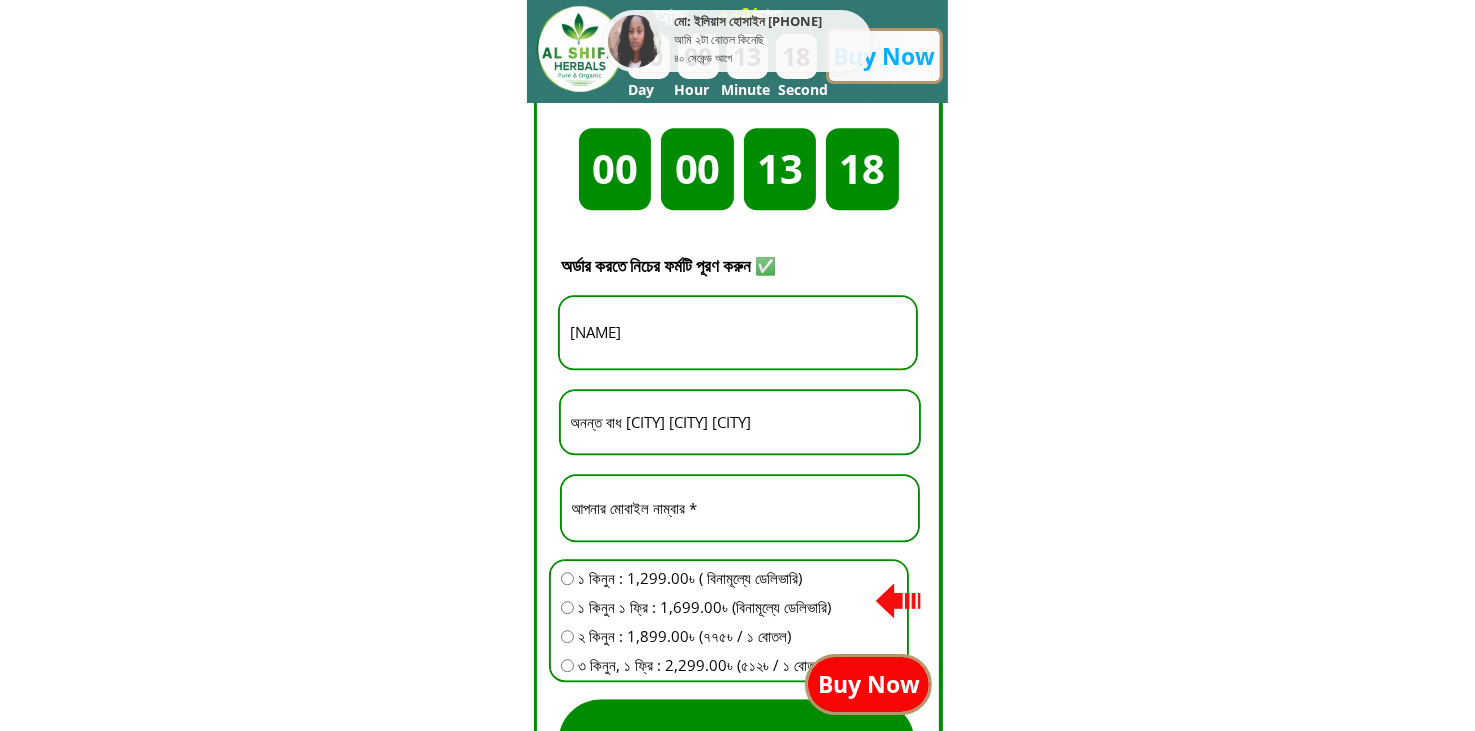 click on "দিন ঘন্টা মিনিট সেকেন্ড 00 00 13 18 Buy Now আজ           ছাড় ৫৫% Day     Hour   Minute  Second মো: ইলিয়াস হোসাইন 01859829*** আমি ২টা বোতল কিনেছি ৪০ সেকেন্ড আগে নতুন এবং বর্তমান গ্রাহকদের প্রতি কৃতজ্ঞতা জানাতে, আমরা সীমিত সময়ের জন্য ৩০% পর্যন্ত ছাড় দিচ্ছি – এমন মূল্য আগে কখনো পাননি! স্টক সীমিত এবং আশা করা হচ্ছে ৩ দিনের মধ্যে শেষ হয়ে যাবে, তারপর দাম আবার প্রতি বোতল ১৬৮৮৳ হয়ে যাবে! দ্রুত অর্ডার করুন! Buy Now  অর্ডার করুন ১ মাস পর:" at bounding box center [737, 603] 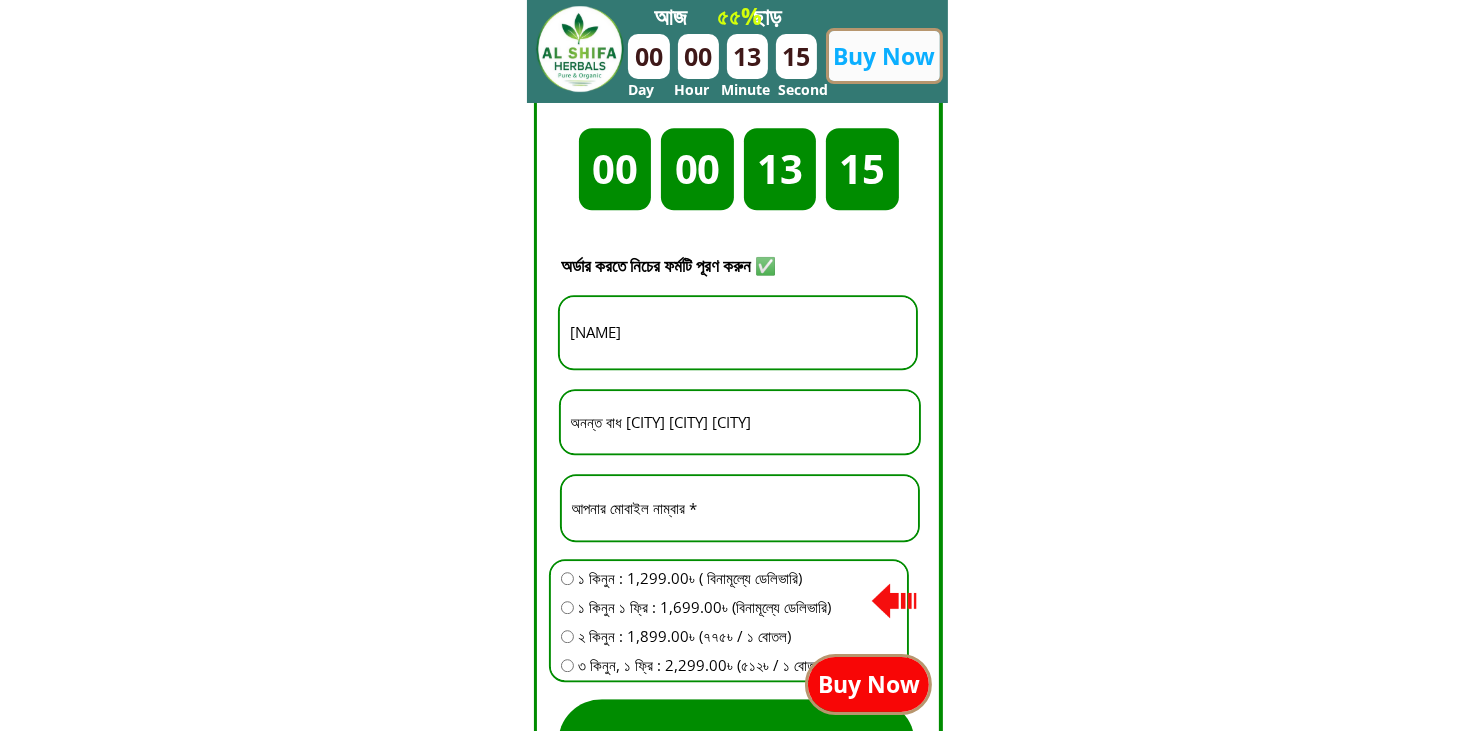 paste on "িরণ চন্দ্র দাস" 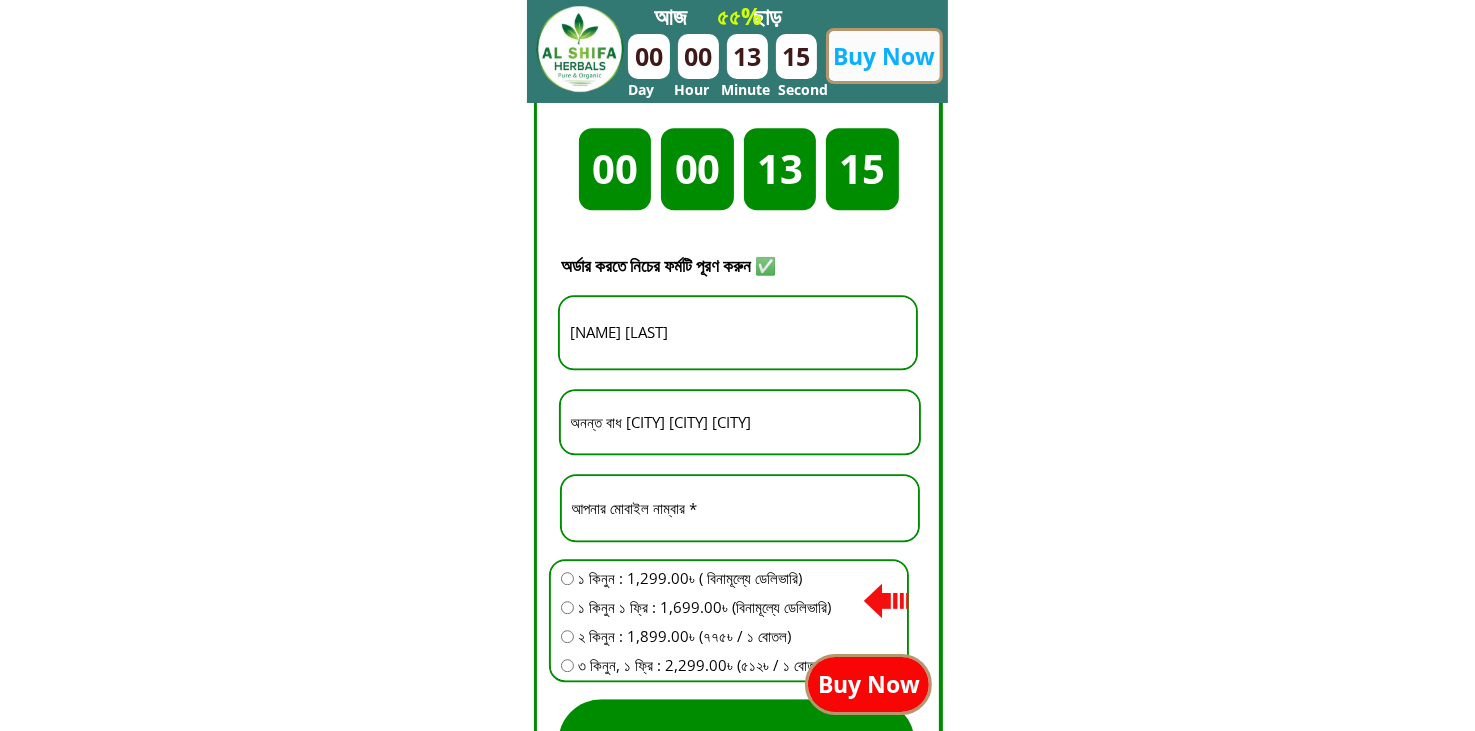 type on "[FIRST] [LAST]" 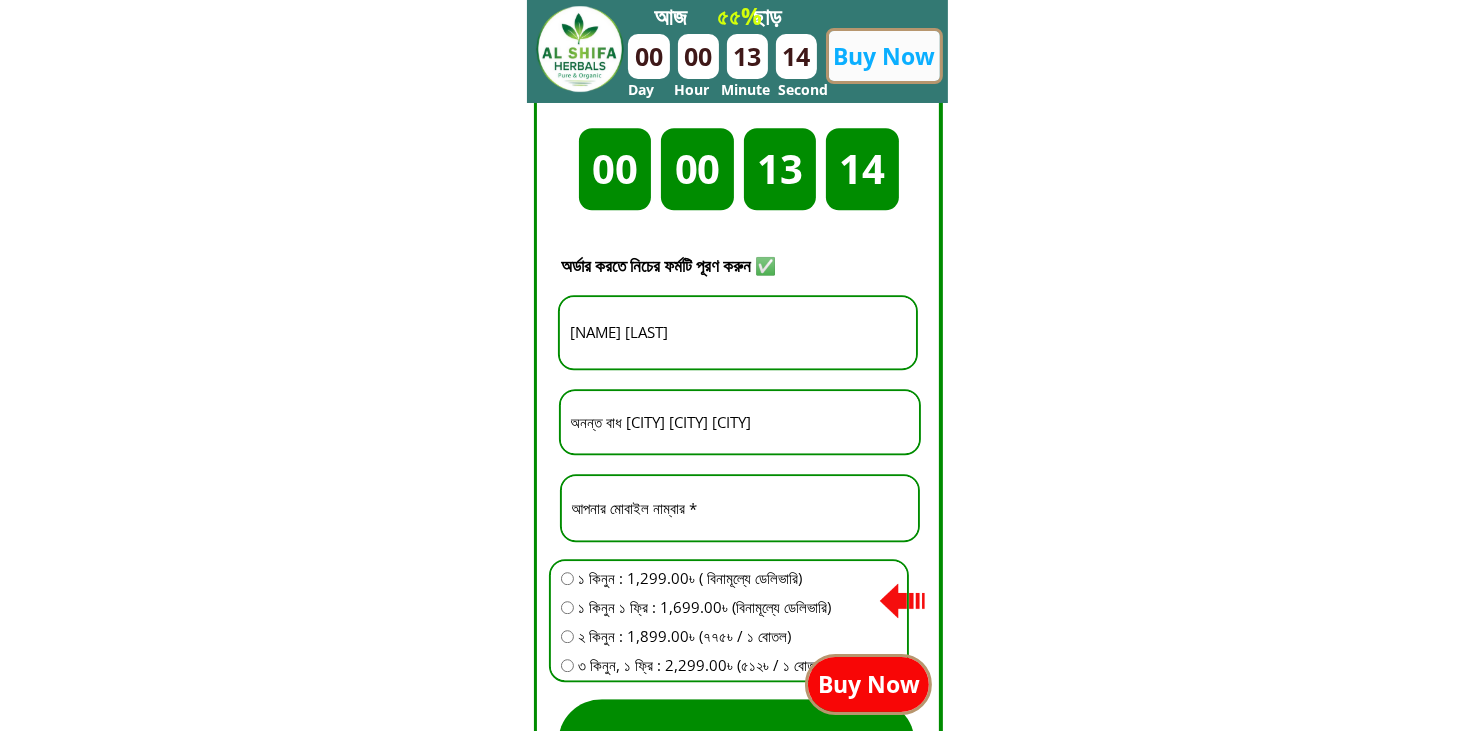 drag, startPoint x: 795, startPoint y: 409, endPoint x: 492, endPoint y: 442, distance: 304.79172 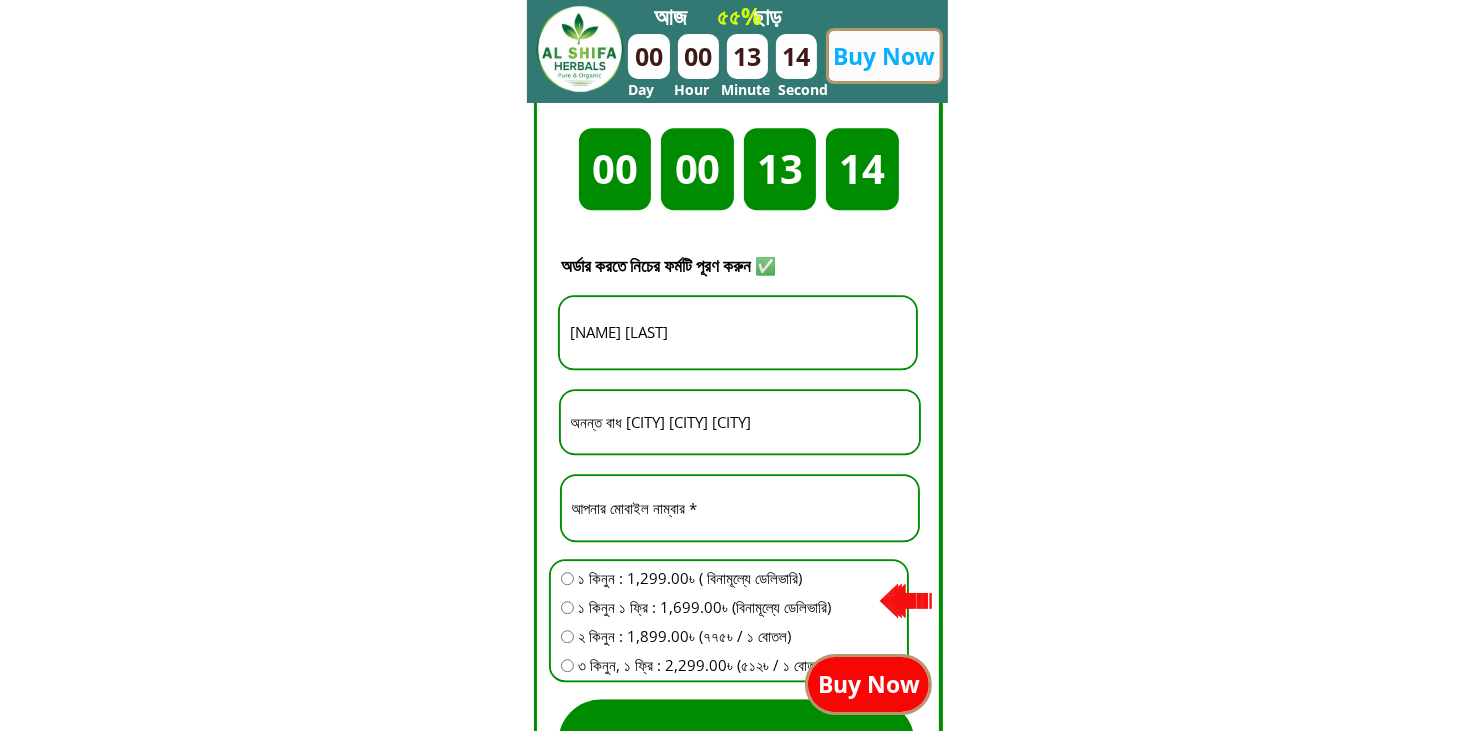 click on "দিন ঘন্টা মিনিট সেকেন্ড 00 00 13 14 Buy Now আজ           ছাড় ৫৫% Day     Hour   Minute  Second মো: ইলিয়াস হোসাইন 01859829*** আমি ২টা বোতল কিনেছি ৪০ সেকেন্ড আগে নতুন এবং বর্তমান গ্রাহকদের প্রতি কৃতজ্ঞতা জানাতে, আমরা সীমিত সময়ের জন্য ৩০% পর্যন্ত ছাড় দিচ্ছি – এমন মূল্য আগে কখনো পাননি! স্টক সীমিত এবং আশা করা হচ্ছে ৩ দিনের মধ্যে শেষ হয়ে যাবে, তারপর দাম আবার প্রতি বোতল ১৬৮৮৳ হয়ে যাবে! দ্রুত অর্ডার করুন! Buy Now  অর্ডার করুন ১ মাস পর:" at bounding box center (737, 603) 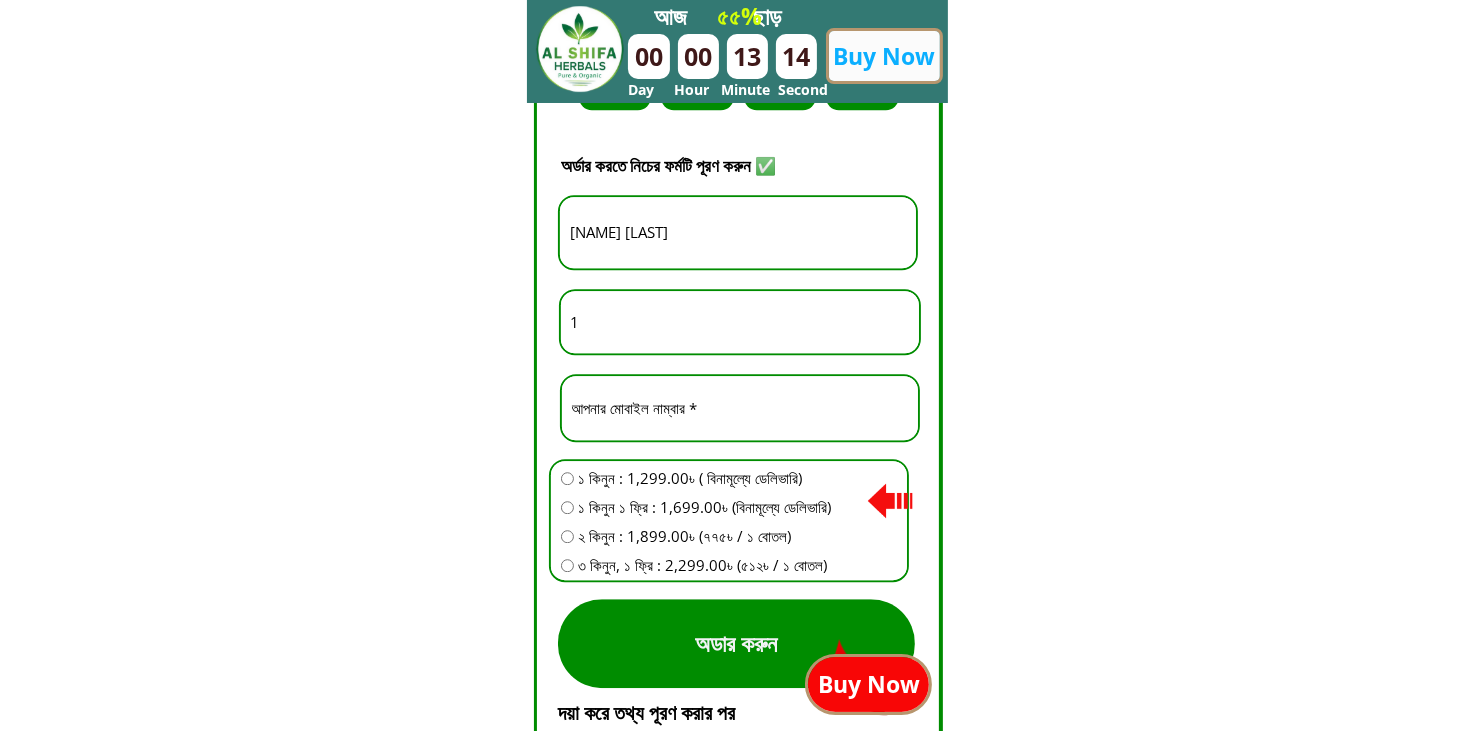 type on "1" 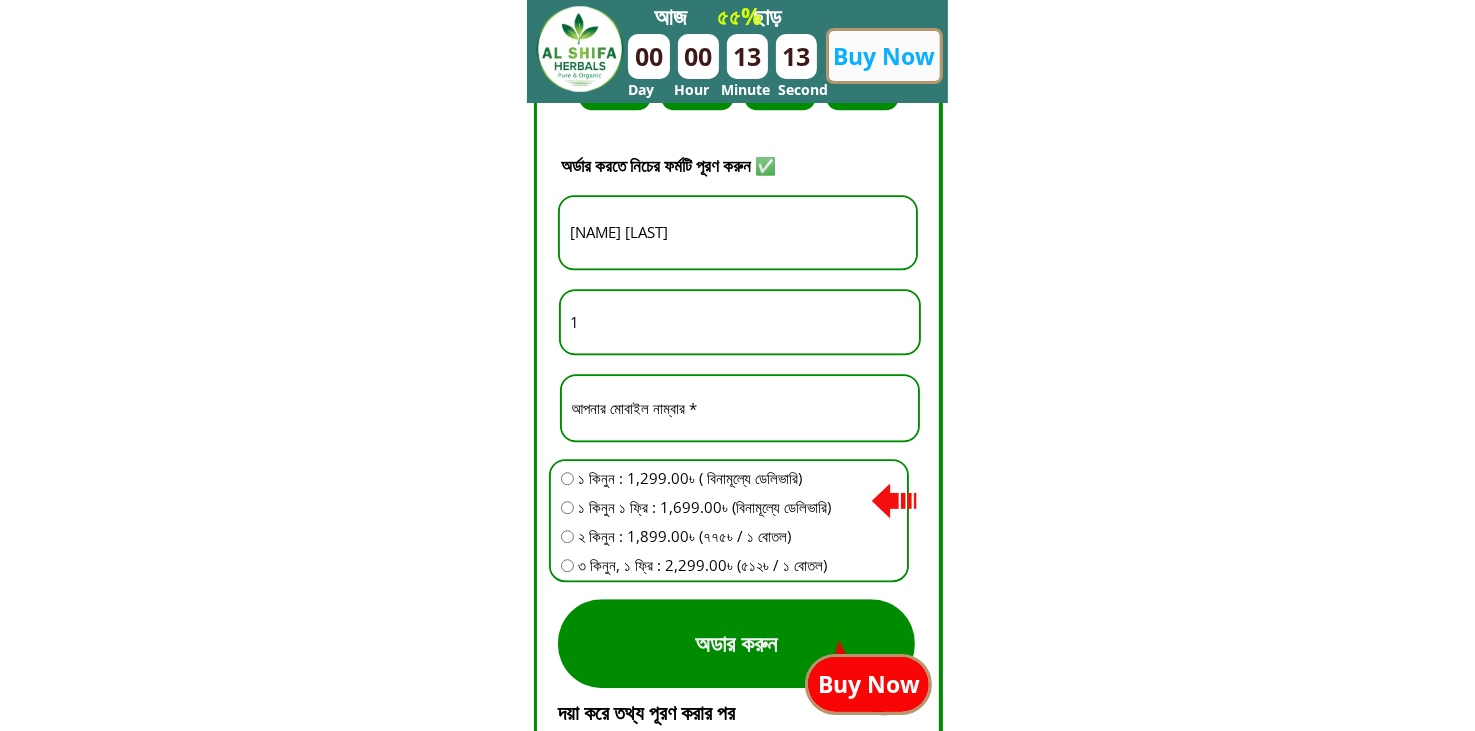 click at bounding box center (567, 478) 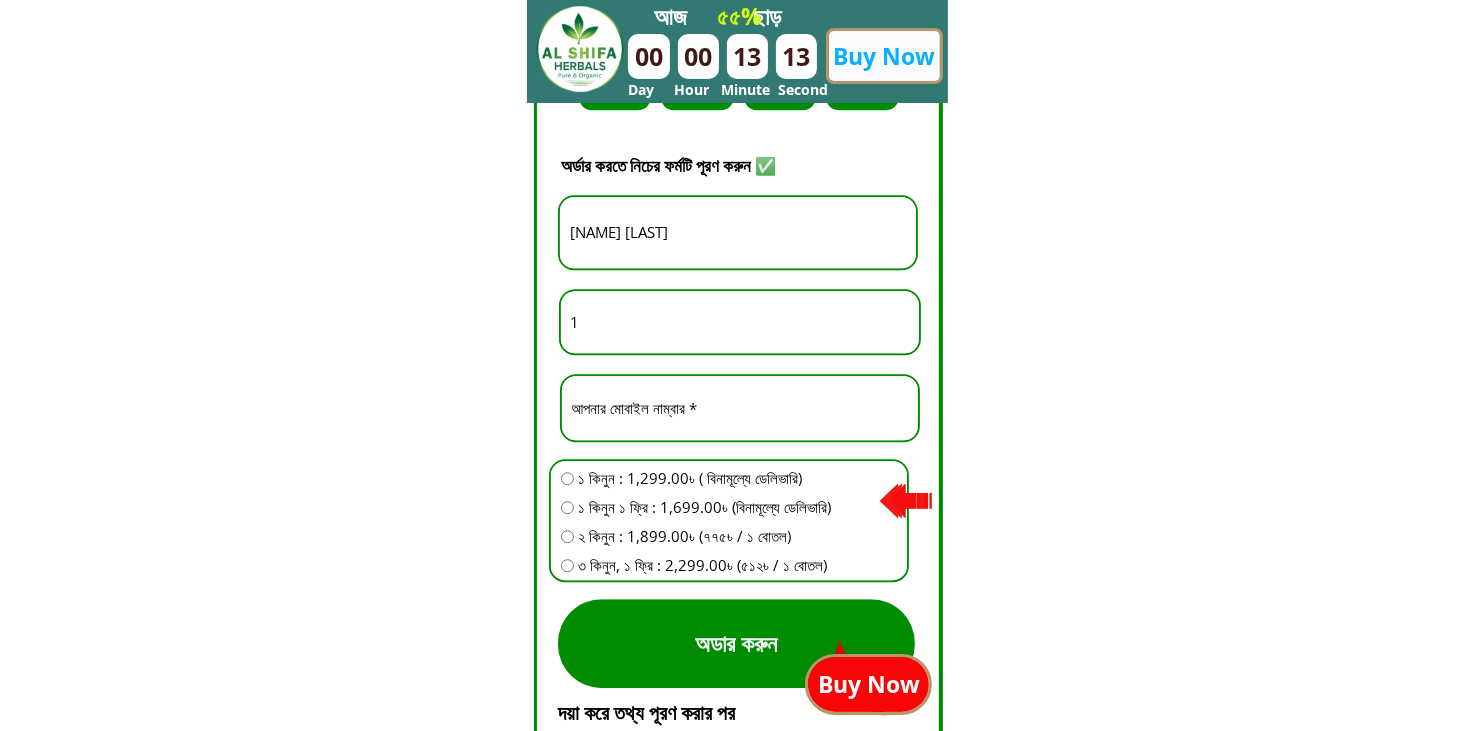 radio on "true" 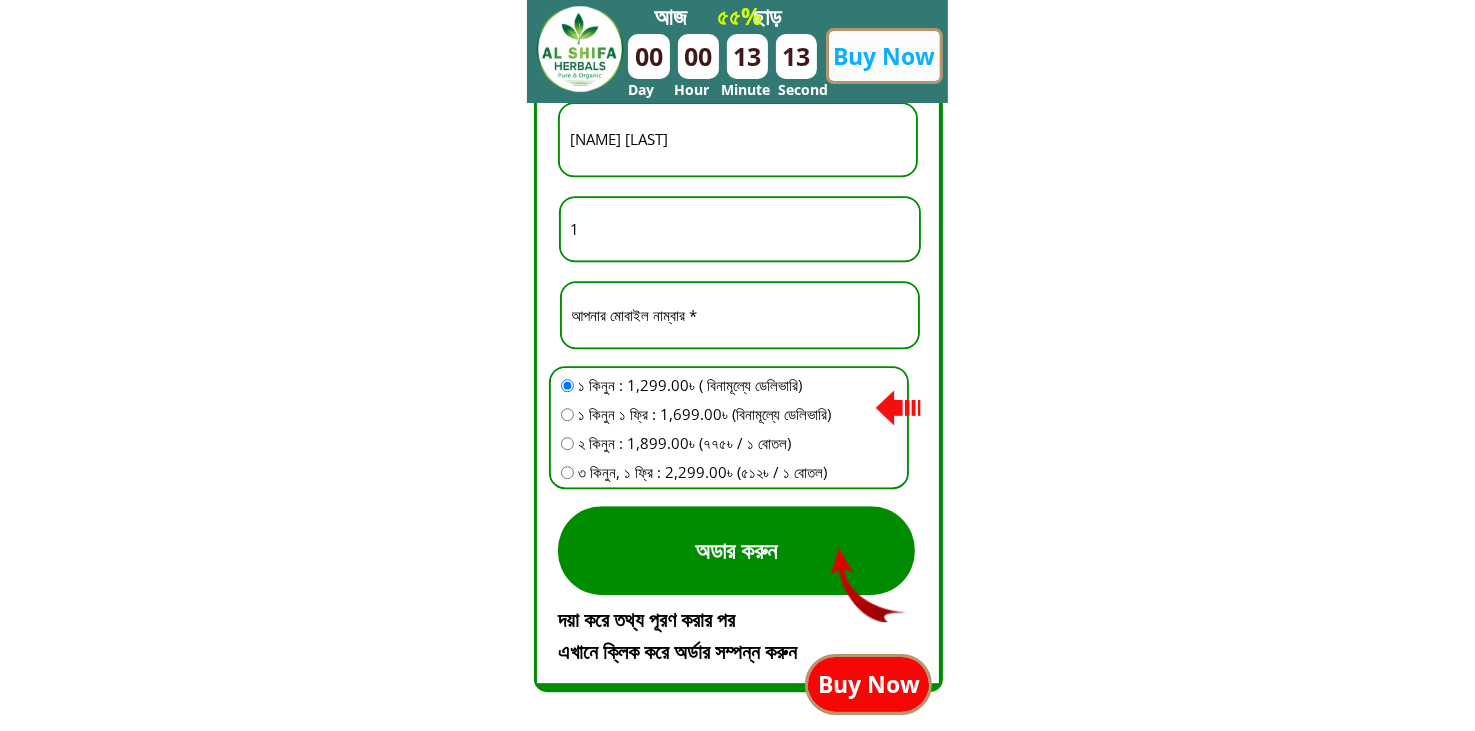scroll, scrollTop: 5352, scrollLeft: 0, axis: vertical 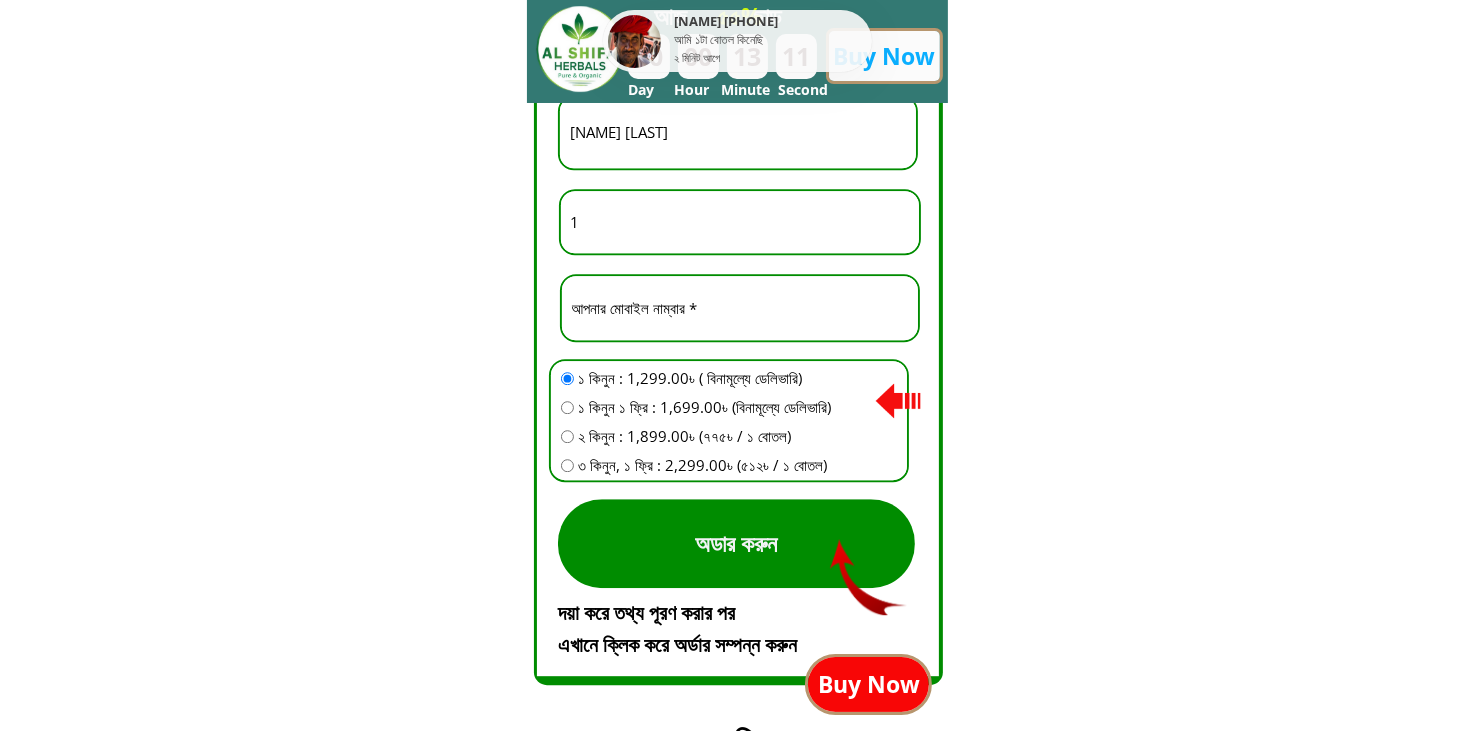 click on "অডার করুন" at bounding box center [736, 543] 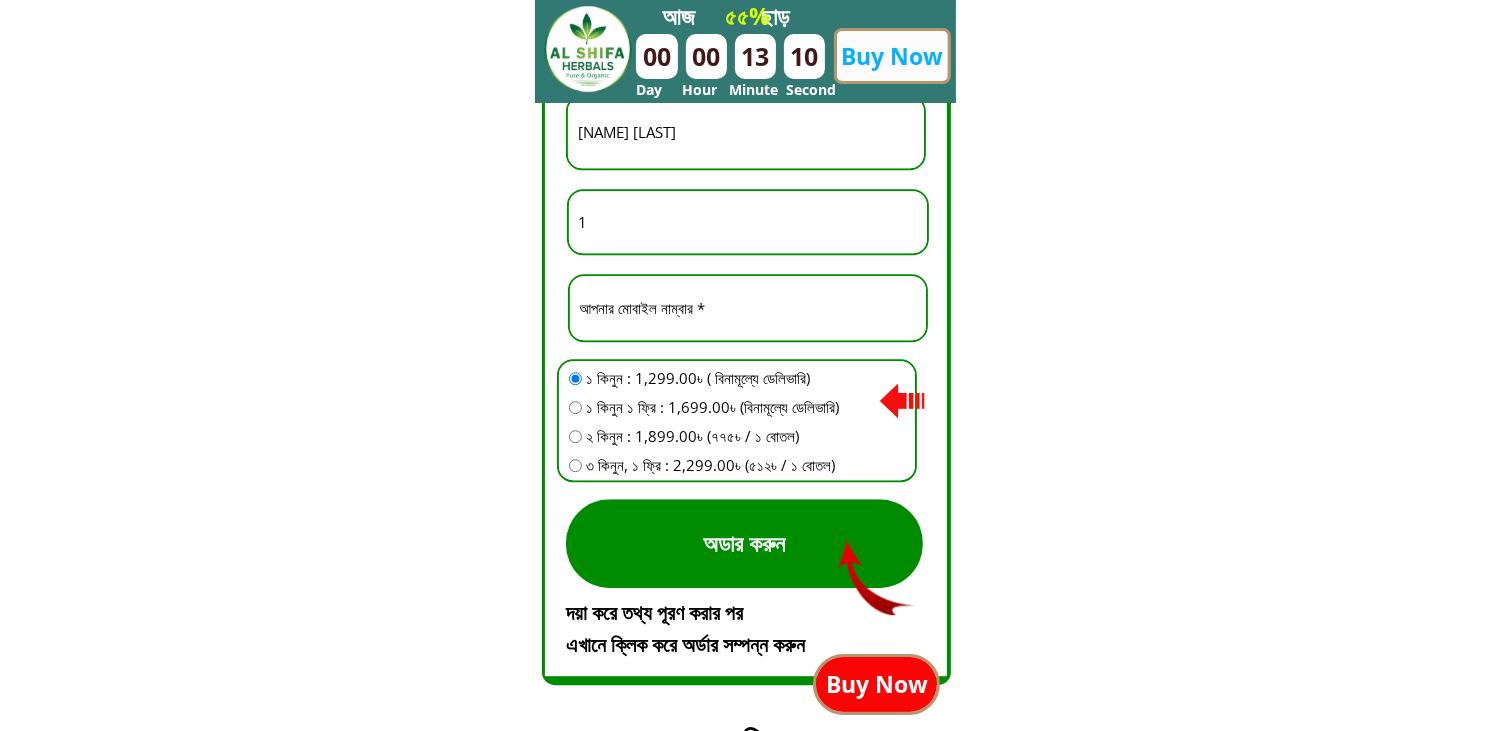 scroll, scrollTop: 0, scrollLeft: 0, axis: both 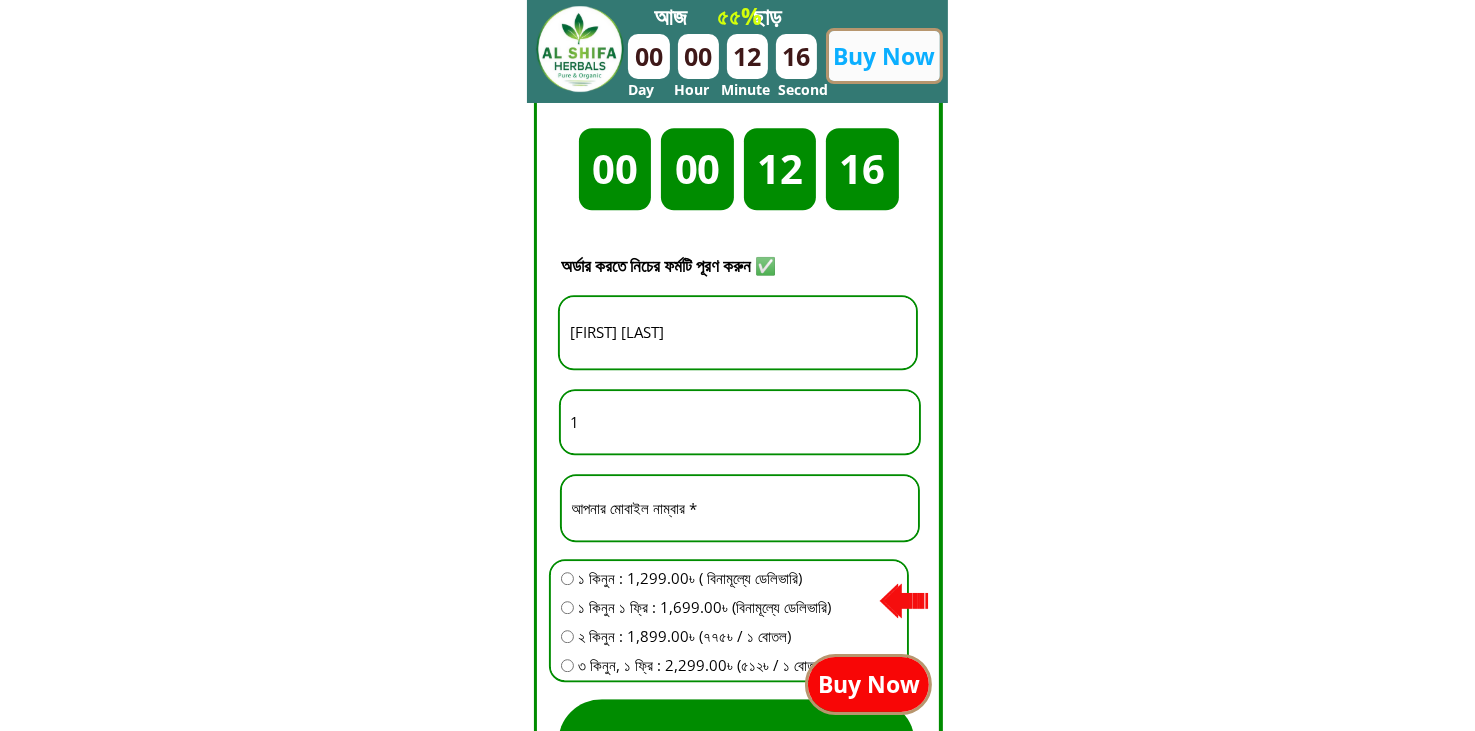 drag, startPoint x: 652, startPoint y: 506, endPoint x: 536, endPoint y: 502, distance: 116.06895 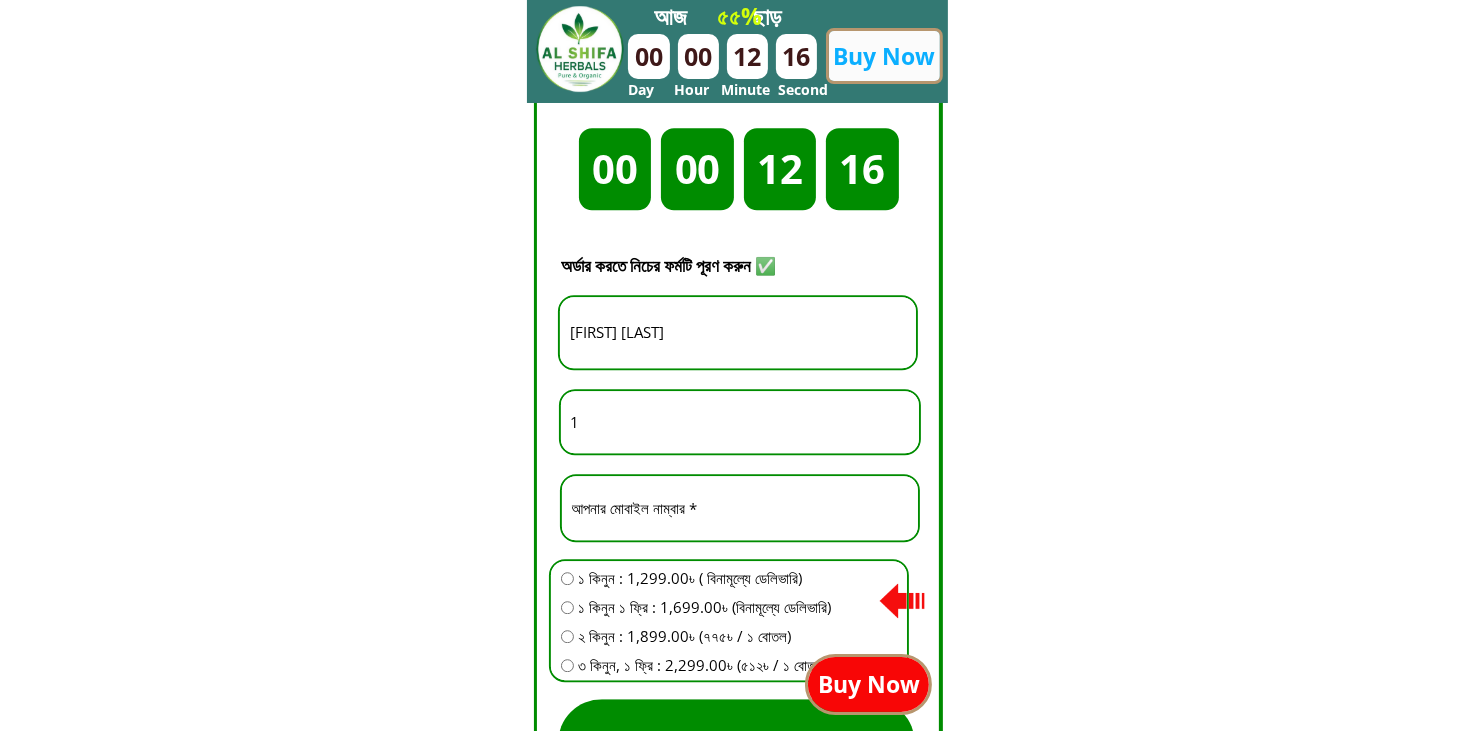 click on "দিন ঘন্টা মিনিট সেকেন্ড 00 00 12 16 Buy Now আজ ছাড় ৫৫% Day Hour Minute Second নতুন এবং বর্তমান গ্রাহকদের প্রতি কৃতজ্ঞতা জানাতে, আমরা সীমিত সময়ের জন্য ৩০% পর্যন্ত ছাড় দিচ্ছি – এমন মূল্য আগে কখনো পাননি! স্টক সীমিত এবং আশা করা হচ্ছে ৩ দিনের মধ্যে শেষ হয়ে যাবে, তারপর দাম আবার প্রতি বোতল ১৬৮৮৳ হয়ে যাবে! দ্রুত অর্ডার করুন! Buy Now ১০-১৫ দিন নিয়মিত ব্যবহার করলে হাটু ব্যথা, রগের টান, মাংসপেশিতে ব্যথা 1 মাস পর: 1" at bounding box center [737, 603] 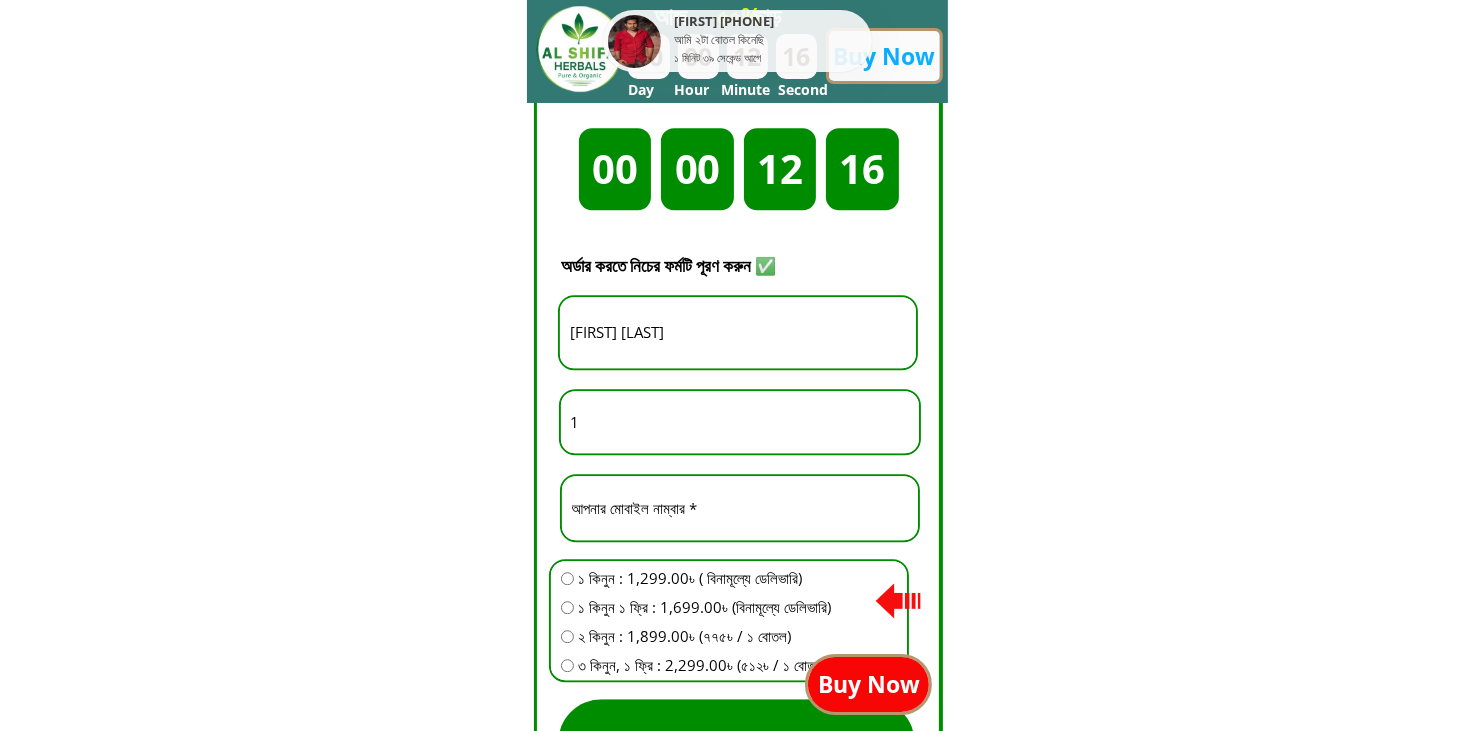 paste on "[PHONE]" 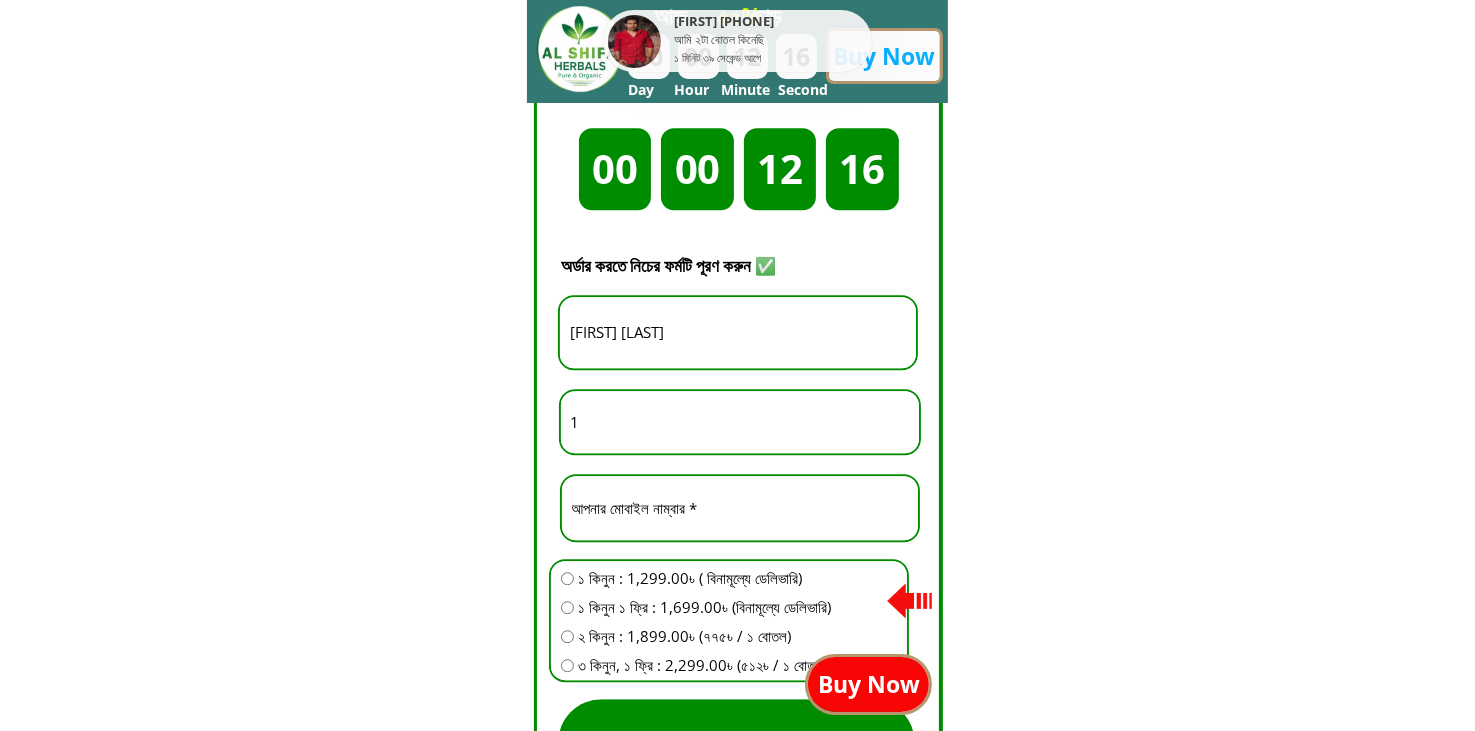 type on "[PHONE]" 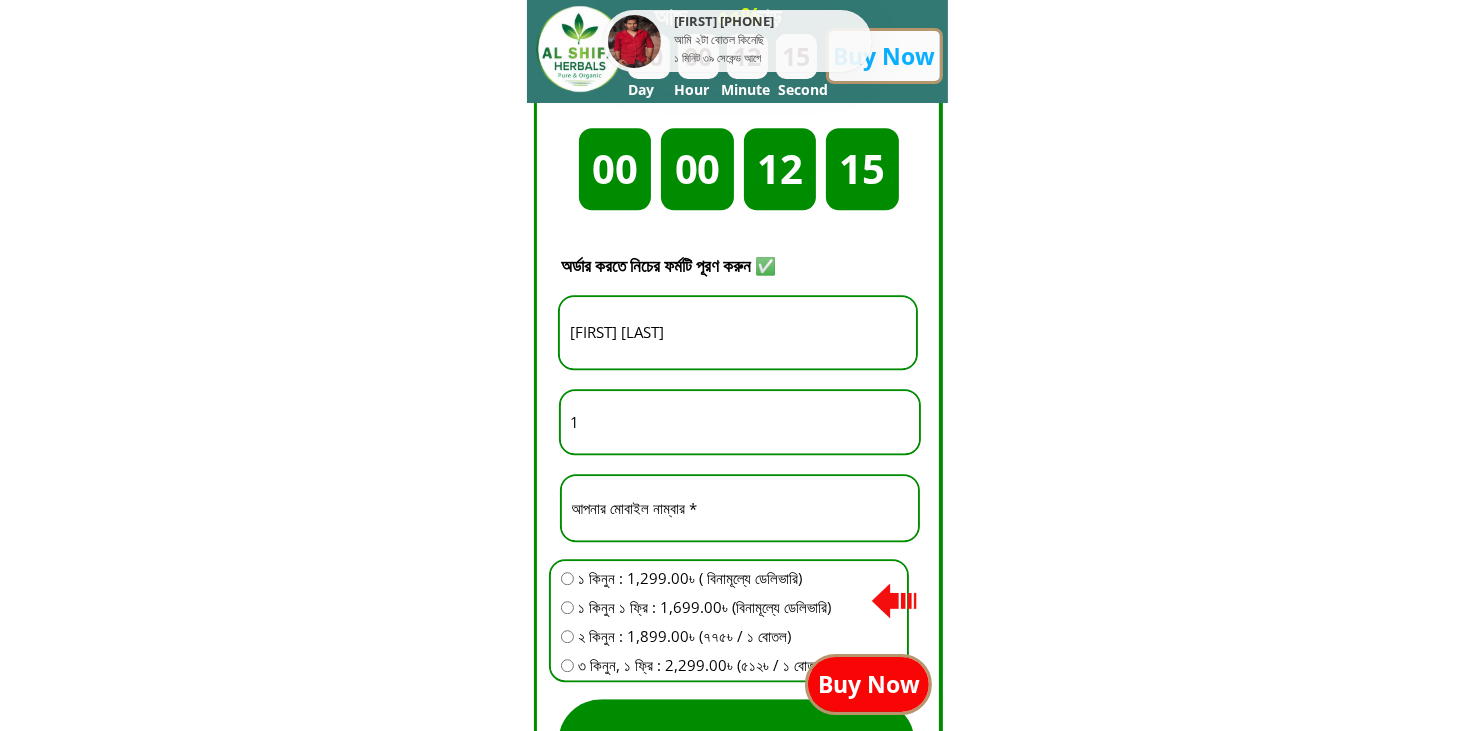 drag, startPoint x: 683, startPoint y: 331, endPoint x: 445, endPoint y: 355, distance: 239.20702 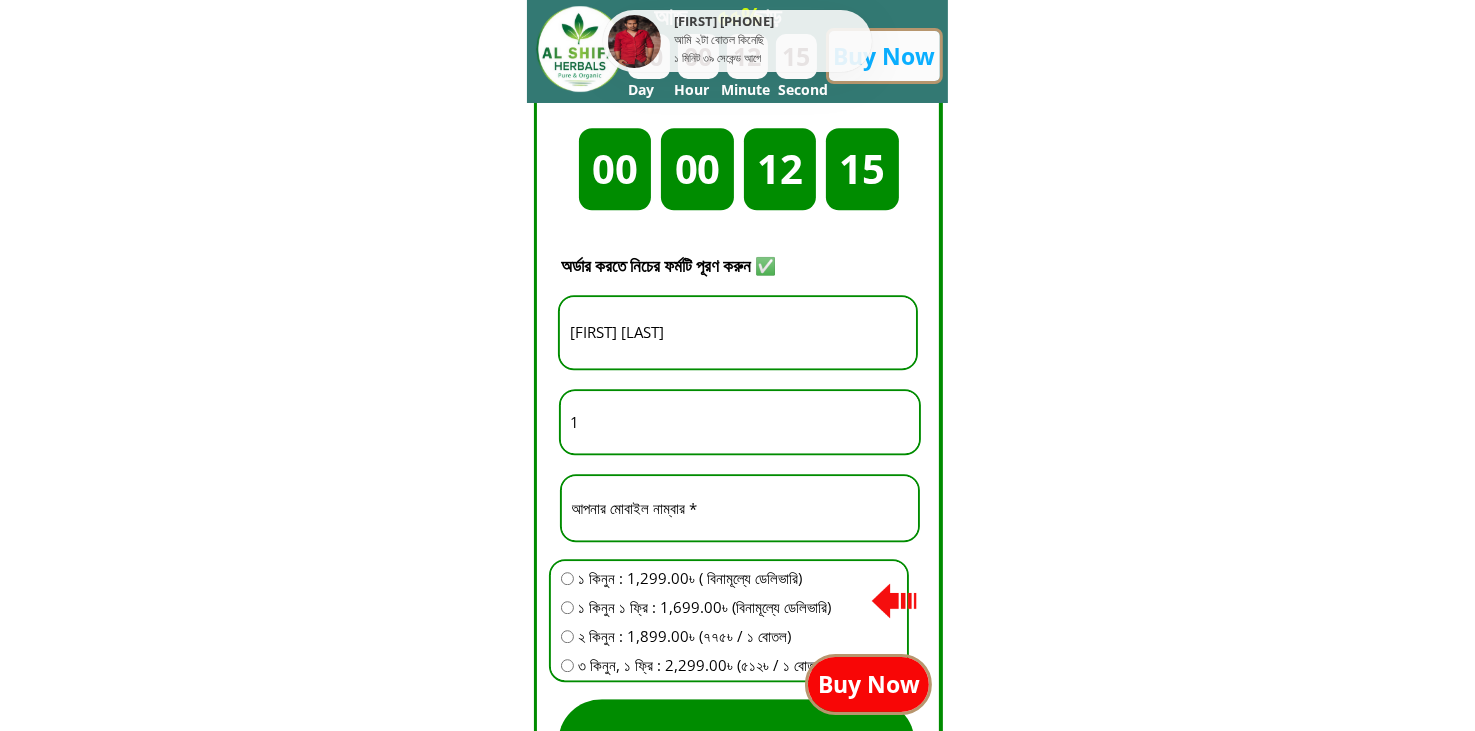 click on "দিন ঘন্টা মিনিট সেকেন্ড 00 00 12 15 Buy Now আজ ছাড় ৫৫% Day Hour Minute Second [FIRST] [PHONE] আমি ২টা বোতল কিনেছি ১ মিনিট ৩৯ সেকেন্ড আগে নতুন এবং বর্তমান গ্রাহকদের প্রতি কৃতজ্ঞতা জানাতে, আমরা সীমিত সময়ের জন্য ৩০% পর্যন্ত ছাড় দিচ্ছি – এমন মূল্য আগে কখনো পাননি! স্টক সীমিত এবং আশা করা হচ্ছে ৩ দিনের মধ্যে শেষ হয়ে যাবে, তারপর দাম আবার প্রতি বোতল ১৬৮৮৳ হয়ে যাবে! দ্রুত অর্ডার করুন! Buy Now কাধ ব্যথা, বাত ব্যথা, কোমর 1" at bounding box center [737, 603] 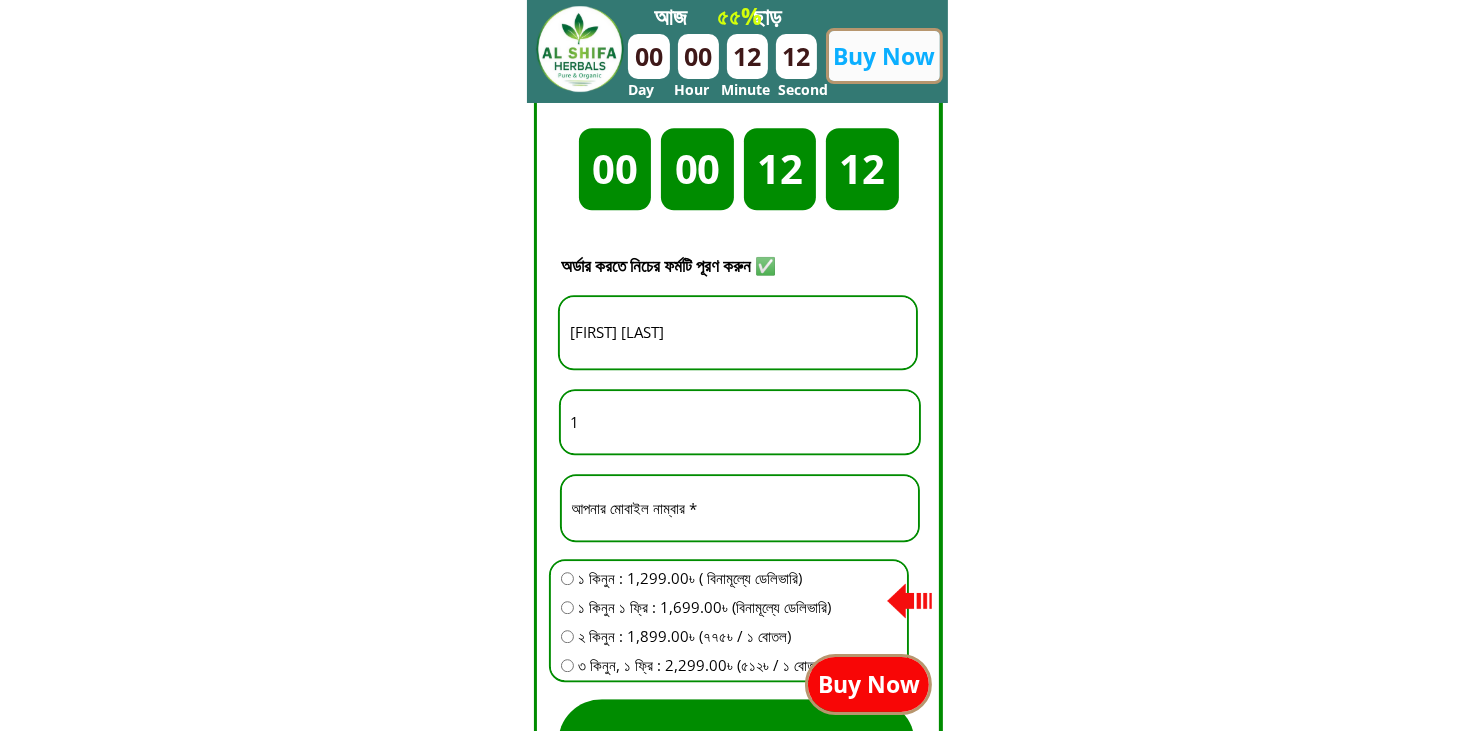 click on "[FIRST] [LAST]" at bounding box center [738, 332] 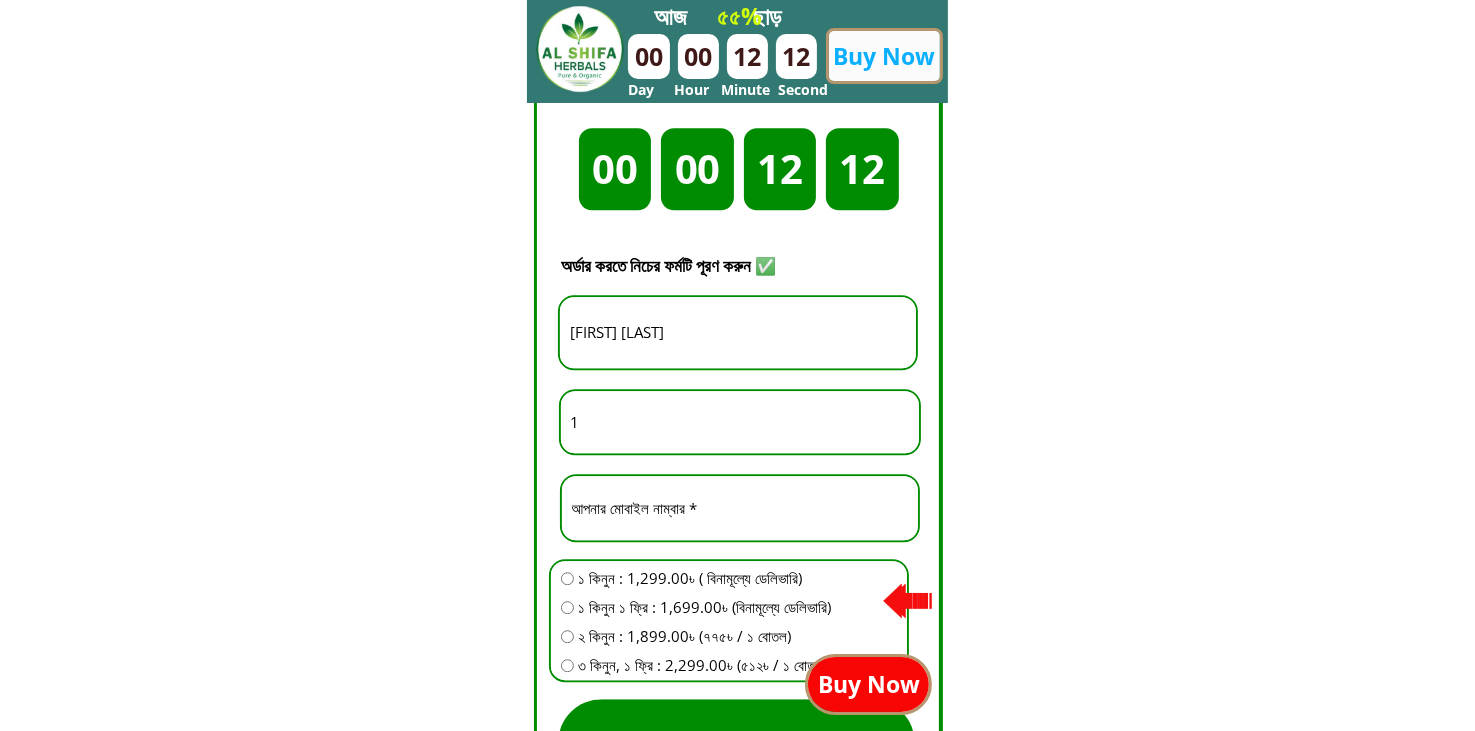 click on "[FIRST] [LAST]" at bounding box center (738, 332) 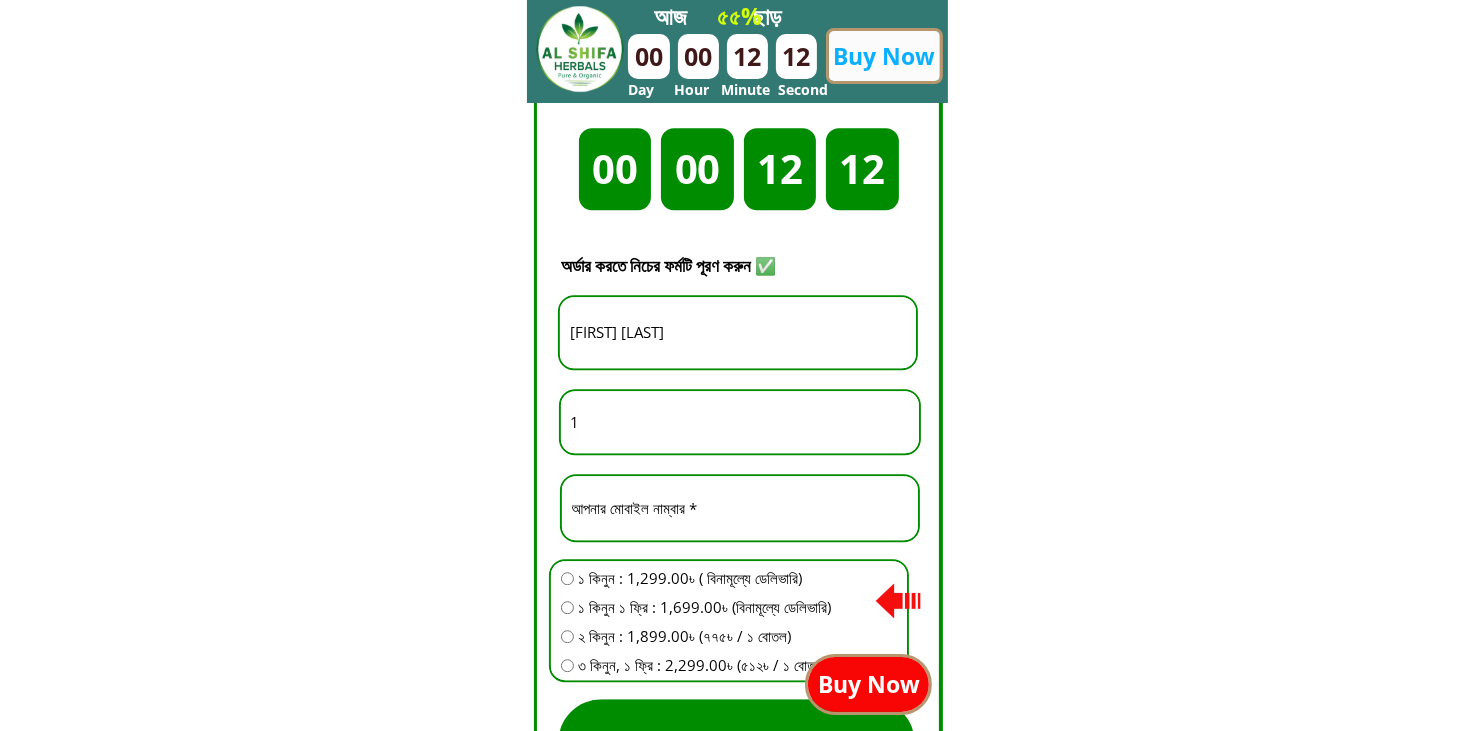 click on "[FIRST] [LAST]" at bounding box center [738, 332] 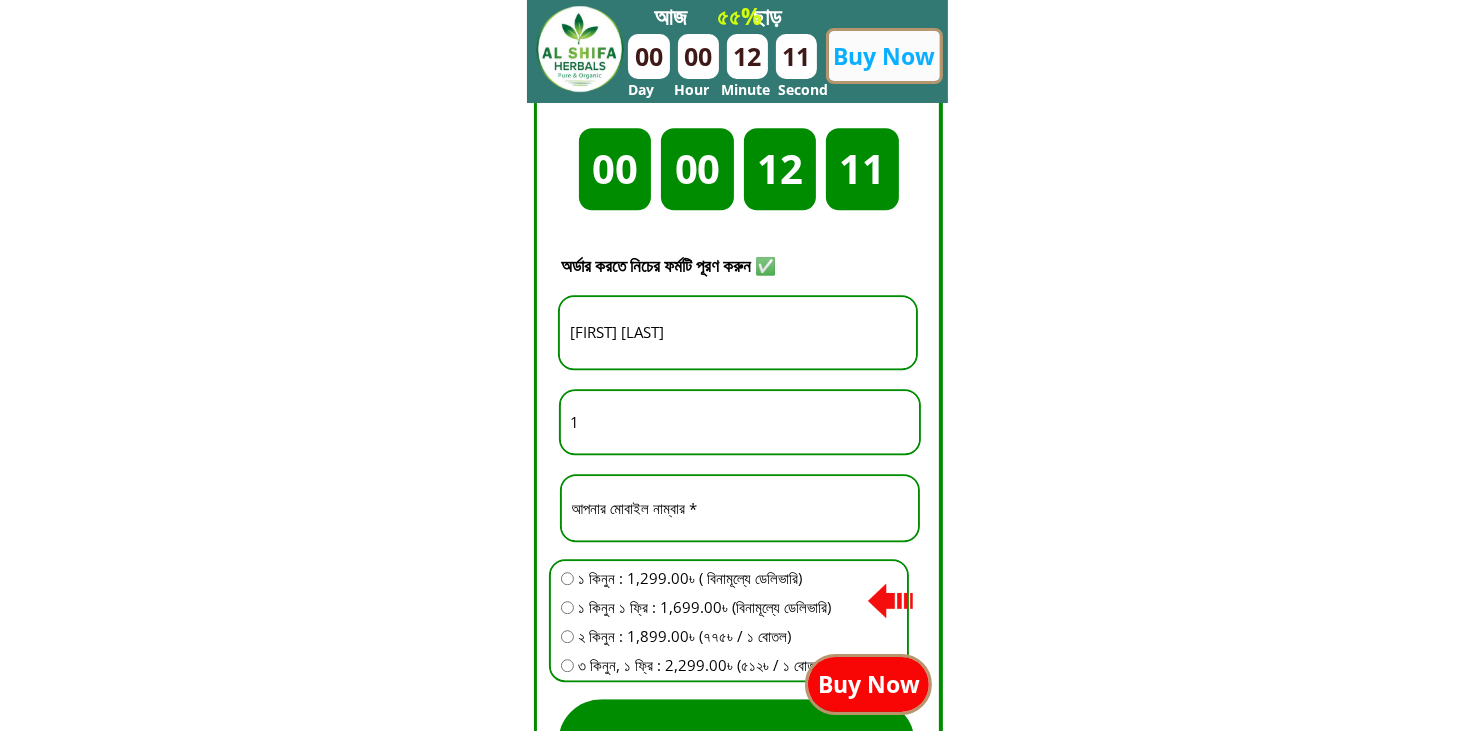 click on "[FIRST] [LAST]" at bounding box center (738, 332) 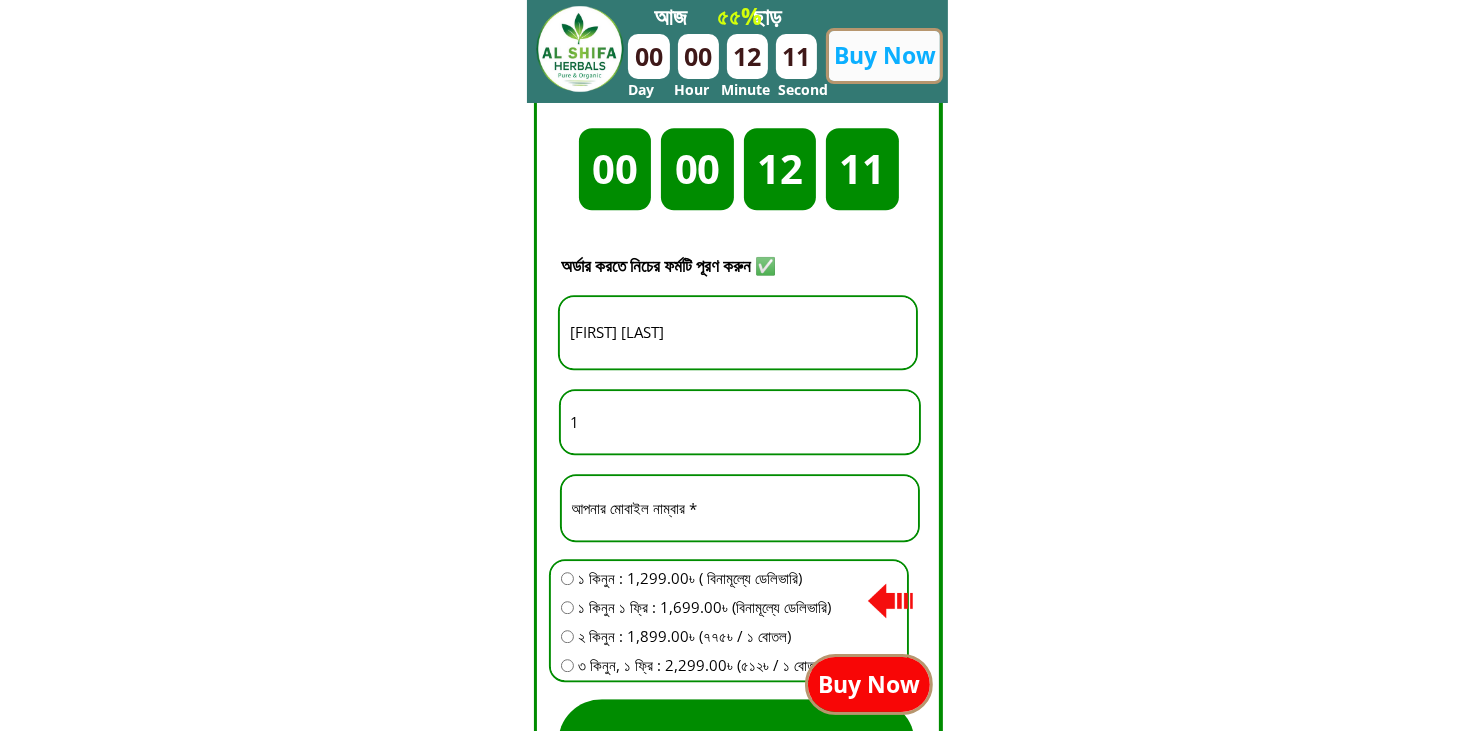 click on "[FIRST] [LAST]" at bounding box center [738, 332] 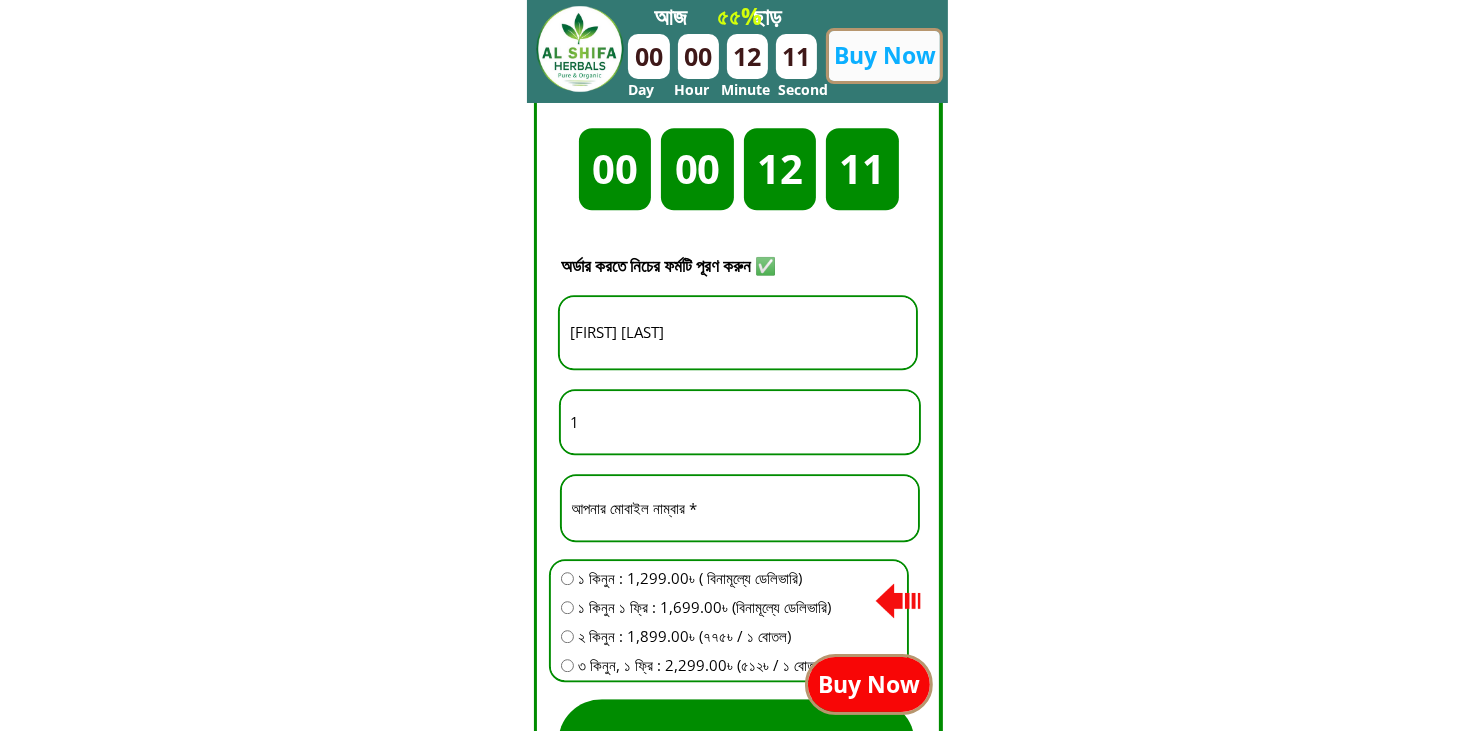 click on "[FIRST] [LAST]" at bounding box center [738, 332] 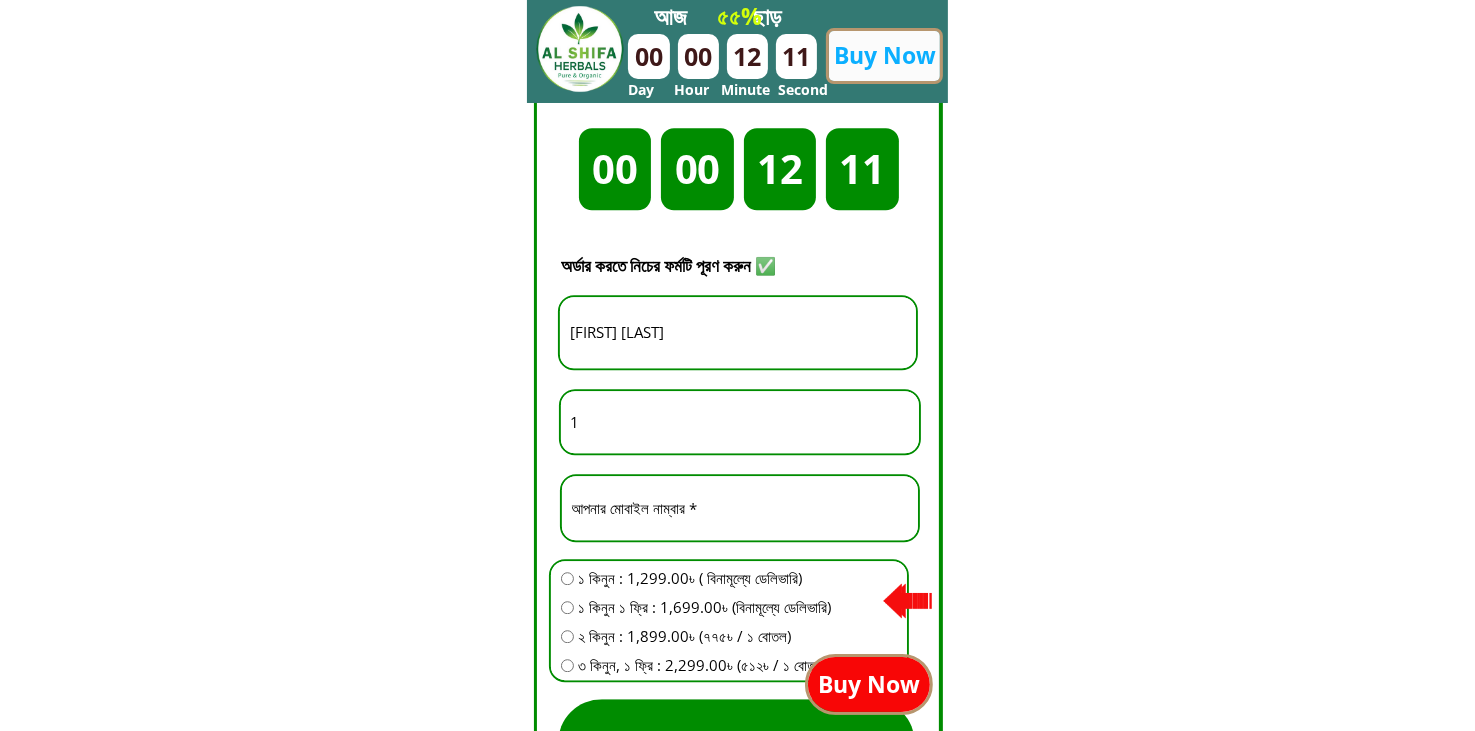 click on "[FIRST] [LAST]" at bounding box center [738, 332] 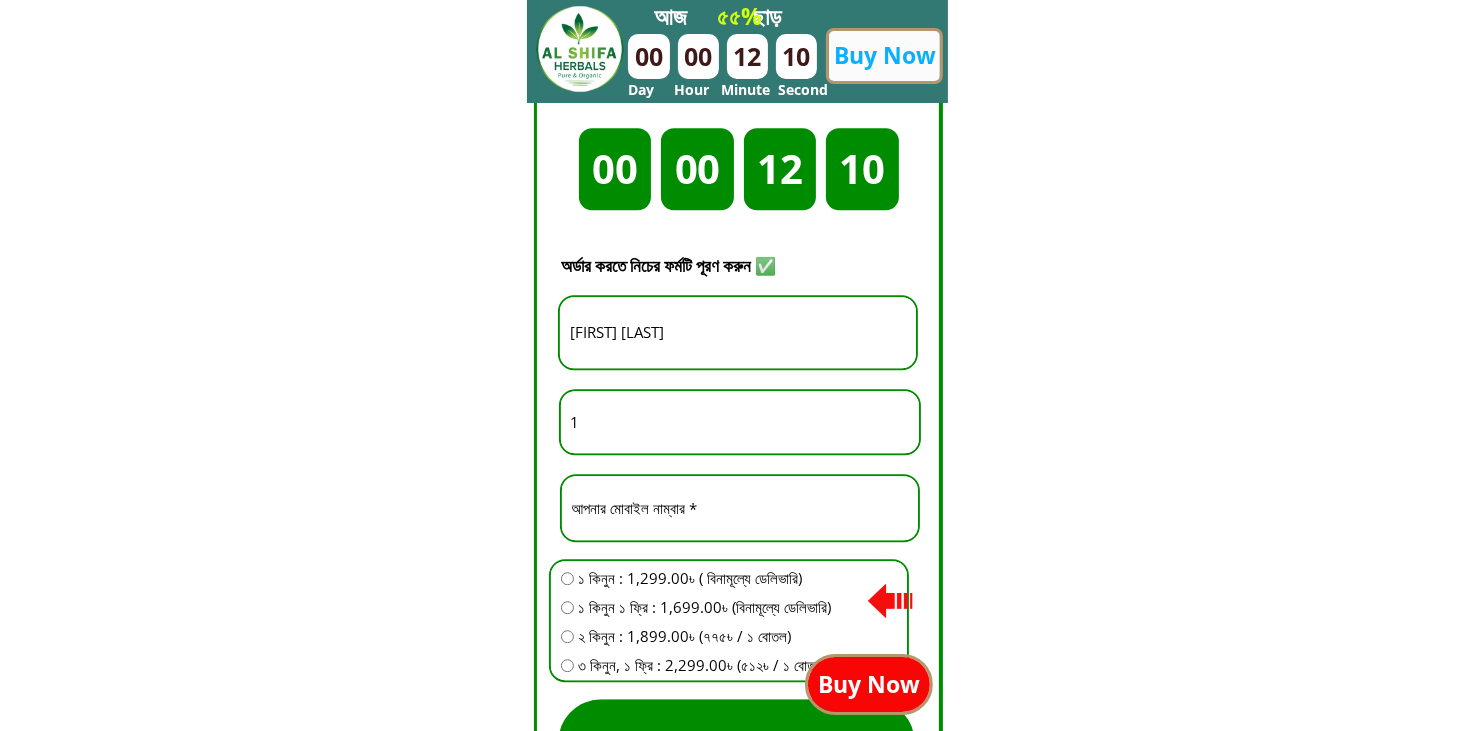 click on "[FIRST] [LAST]" at bounding box center (738, 332) 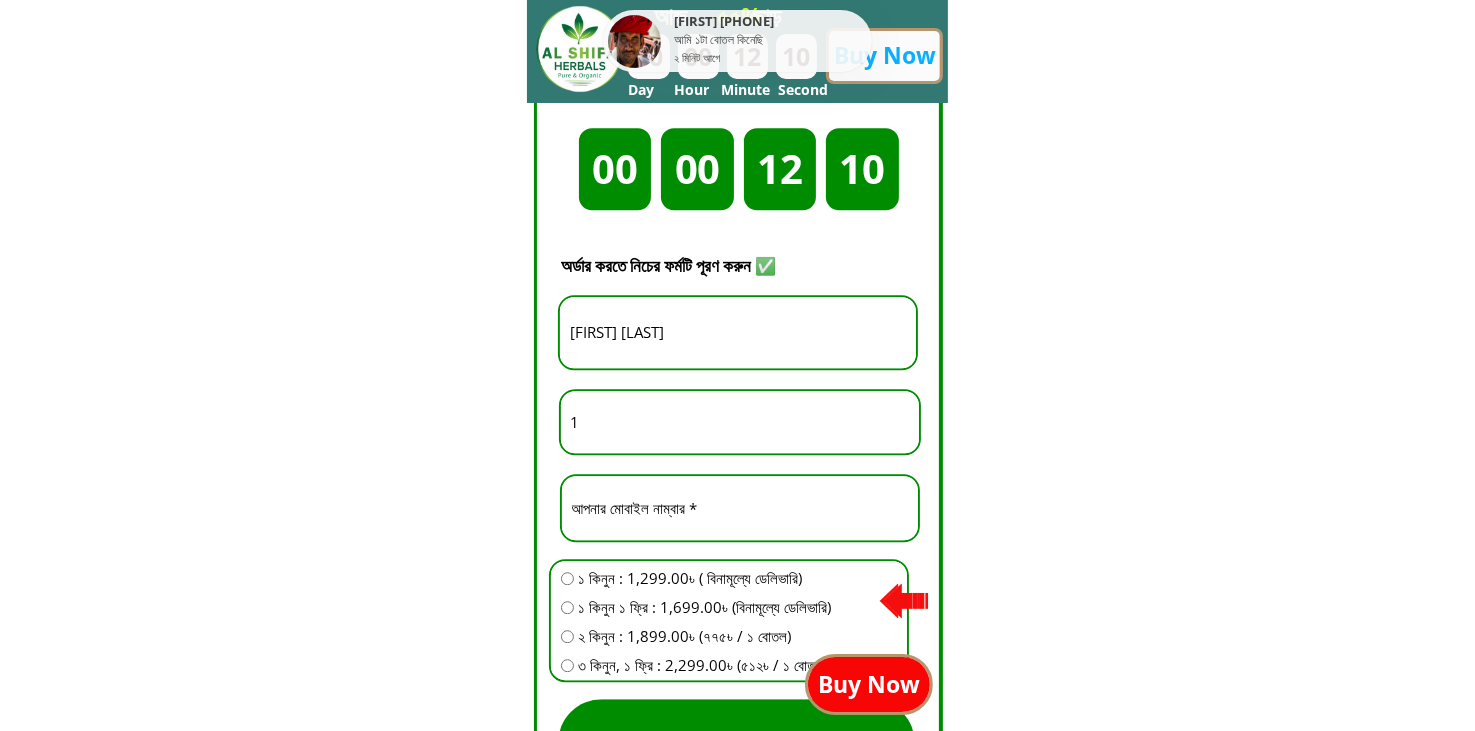 click on "[FIRST] [LAST]" at bounding box center (738, 332) 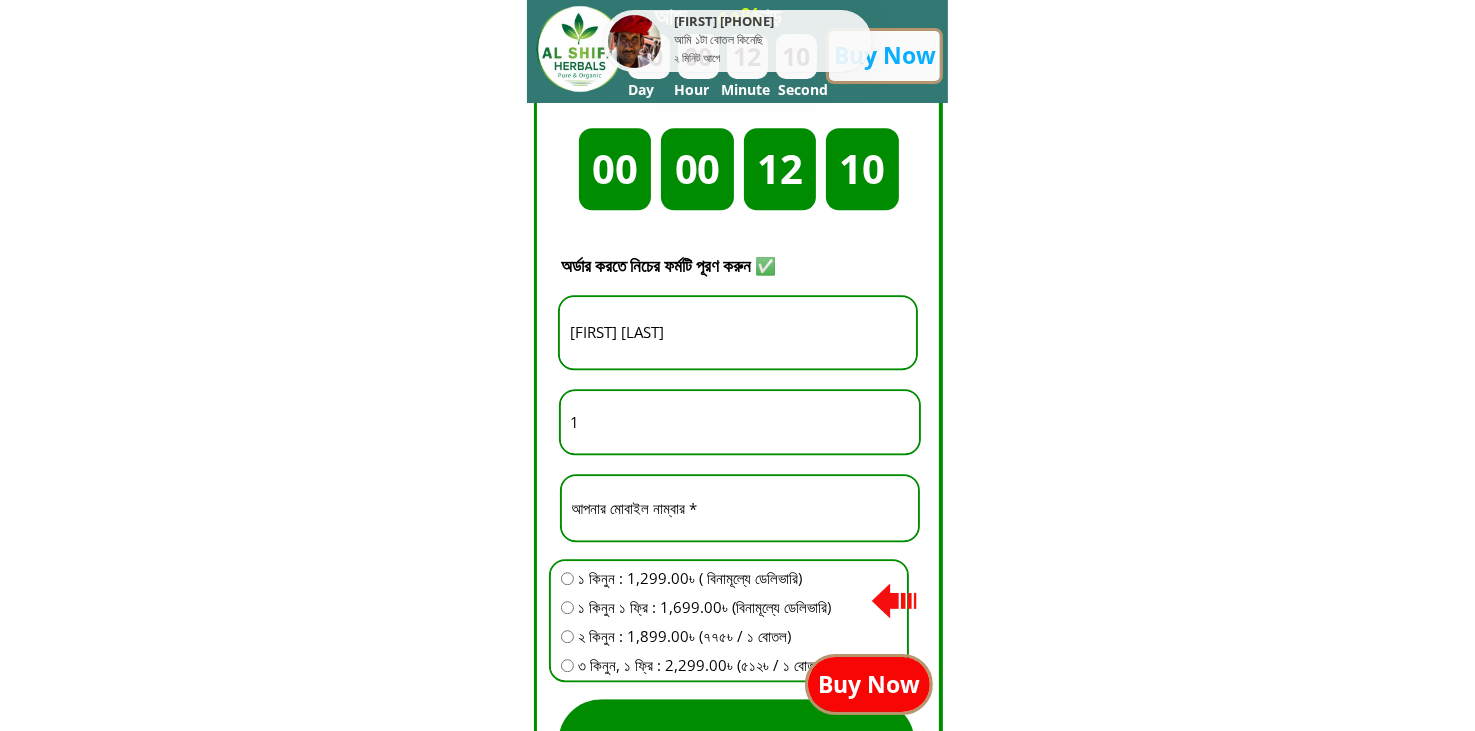 click on "[FIRST] [LAST]" at bounding box center [738, 332] 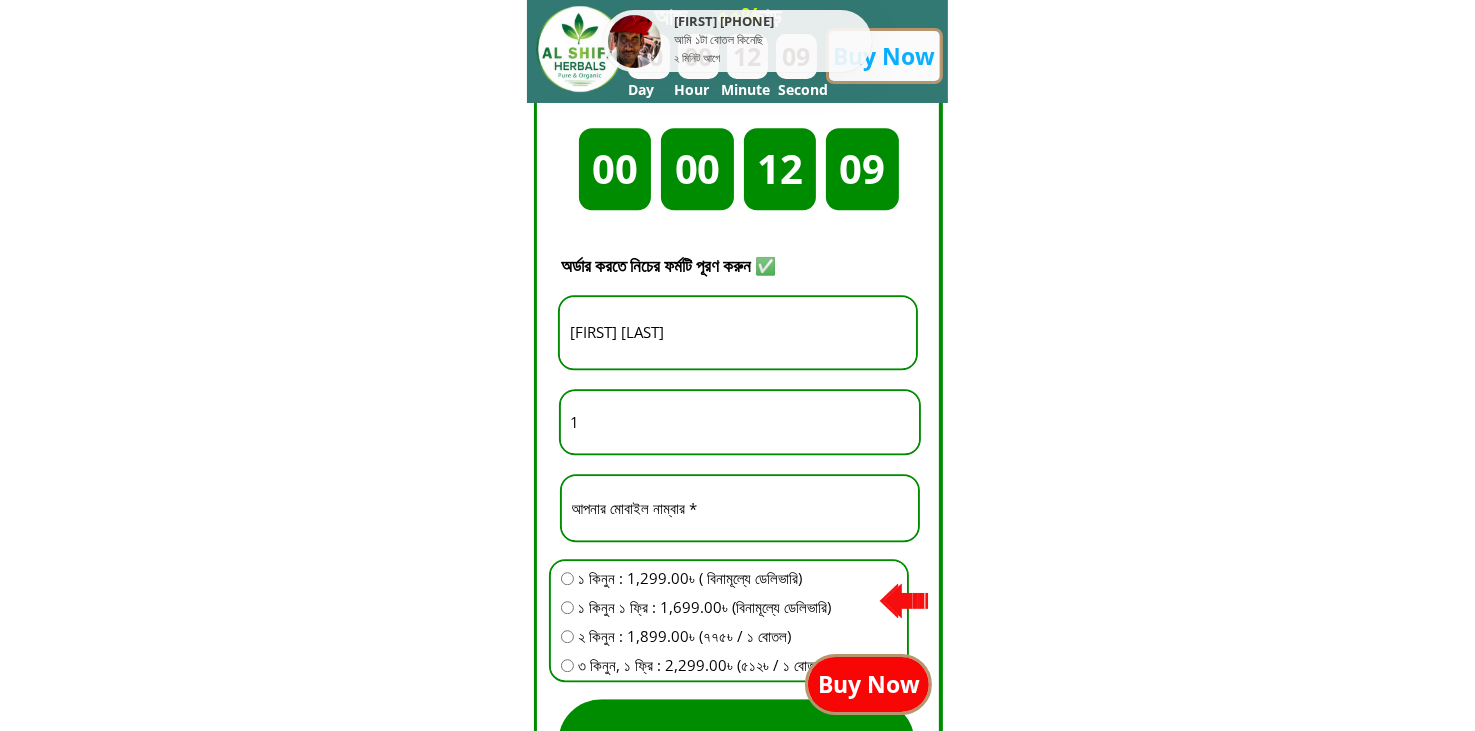 paste on "[FIRST] [LAST]" 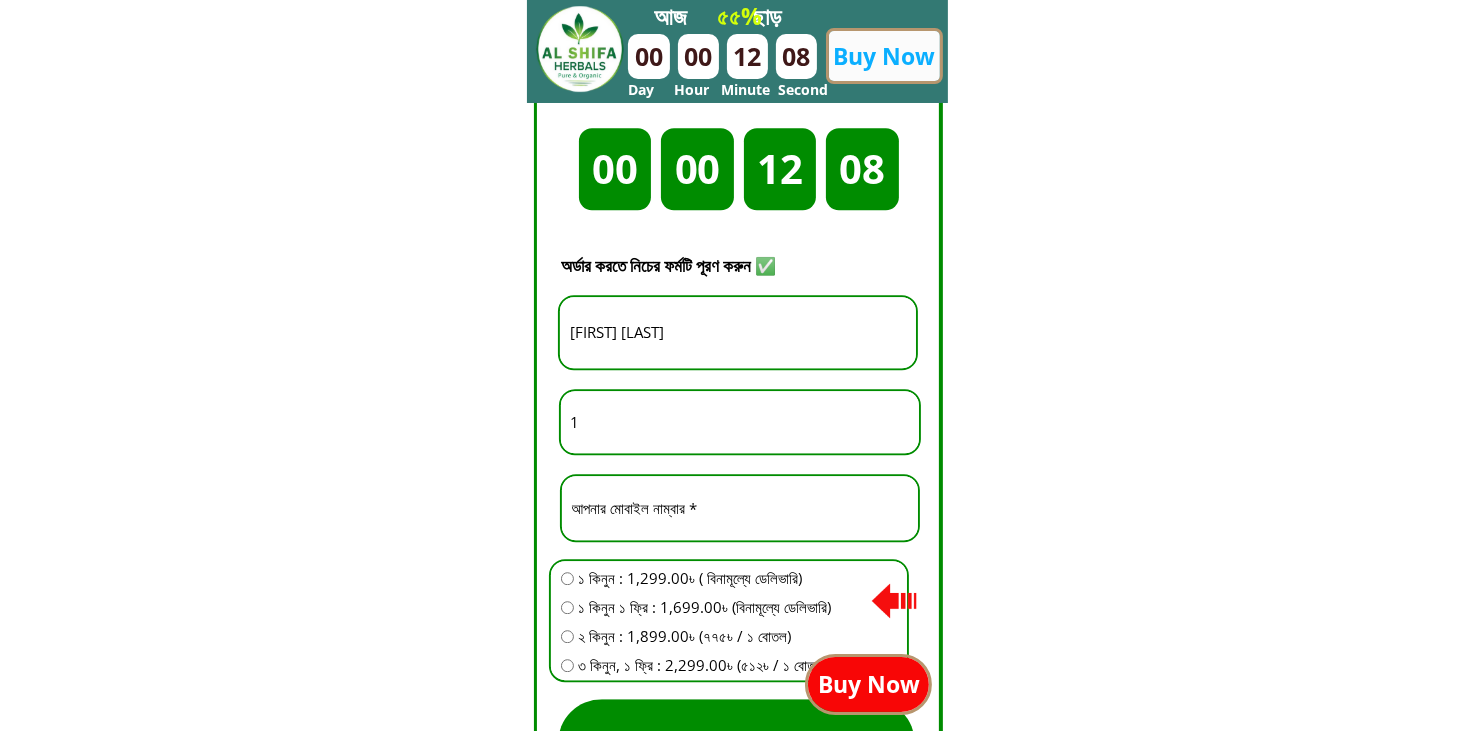 type on "[FIRST] [LAST]" 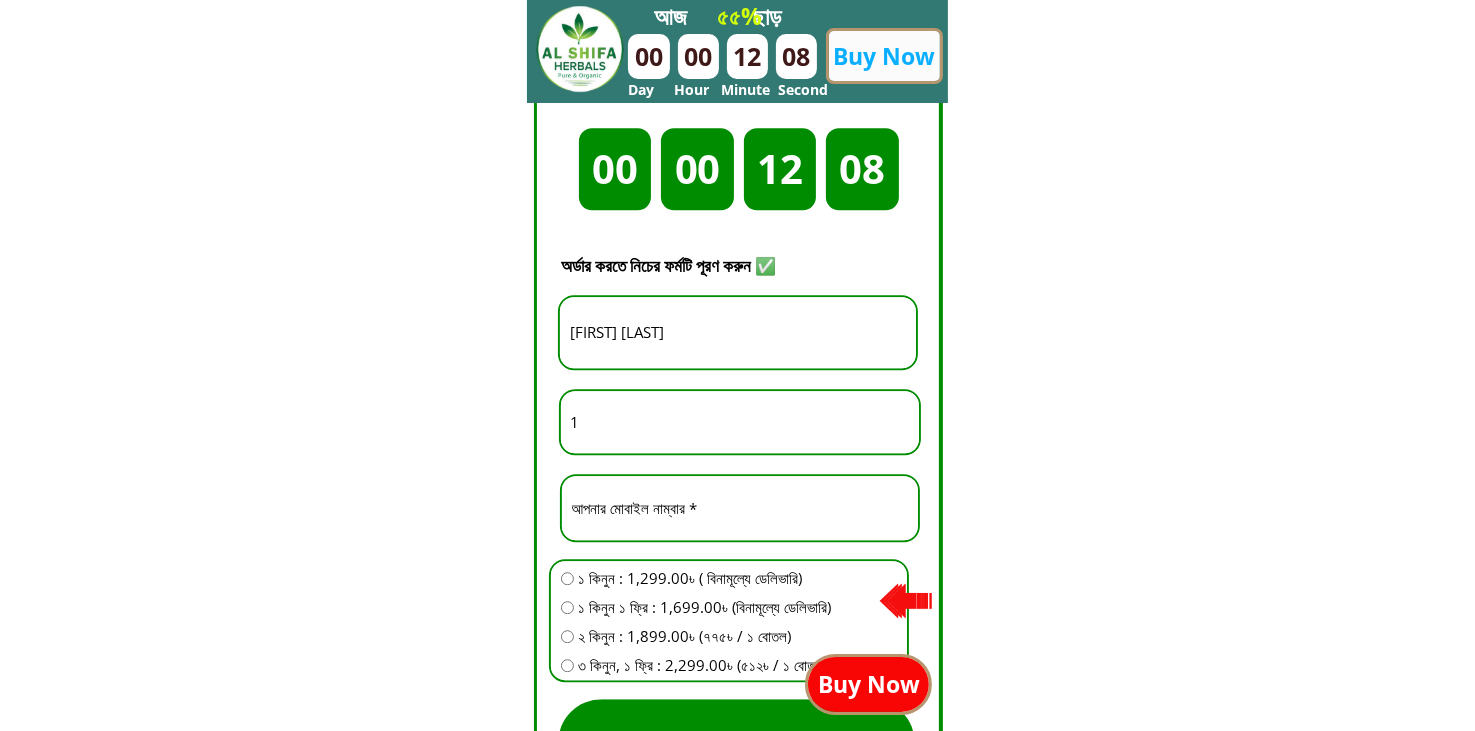 click on "1" at bounding box center (740, 422) 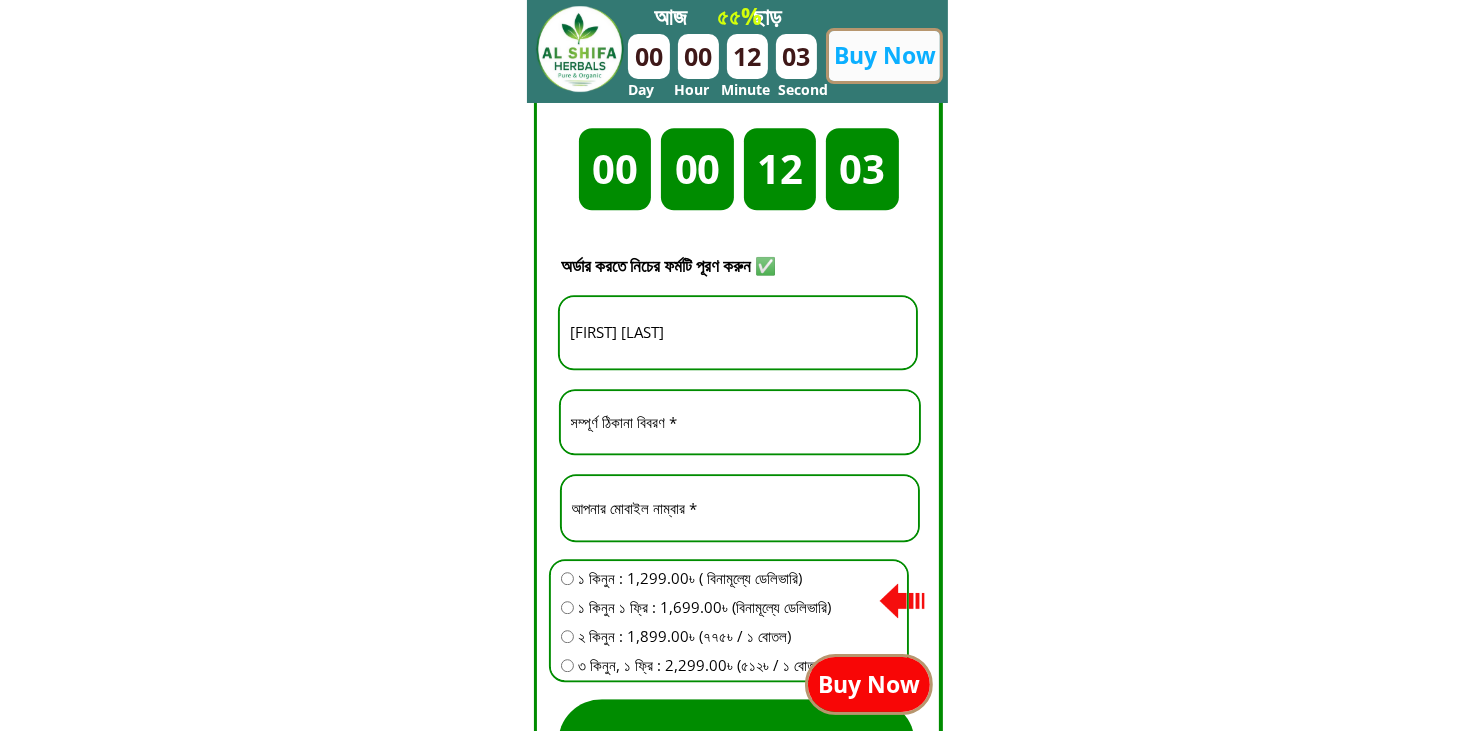 type 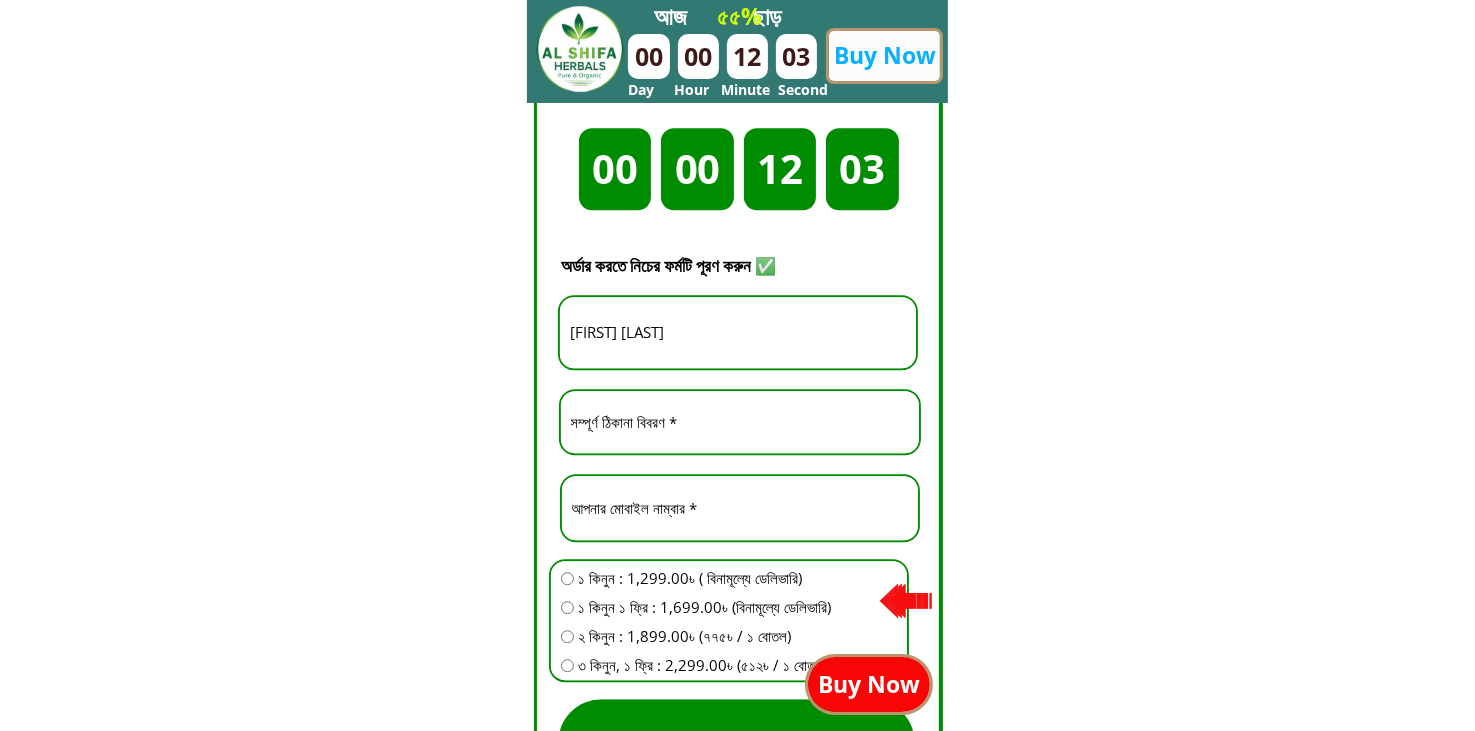 click at bounding box center [567, 578] 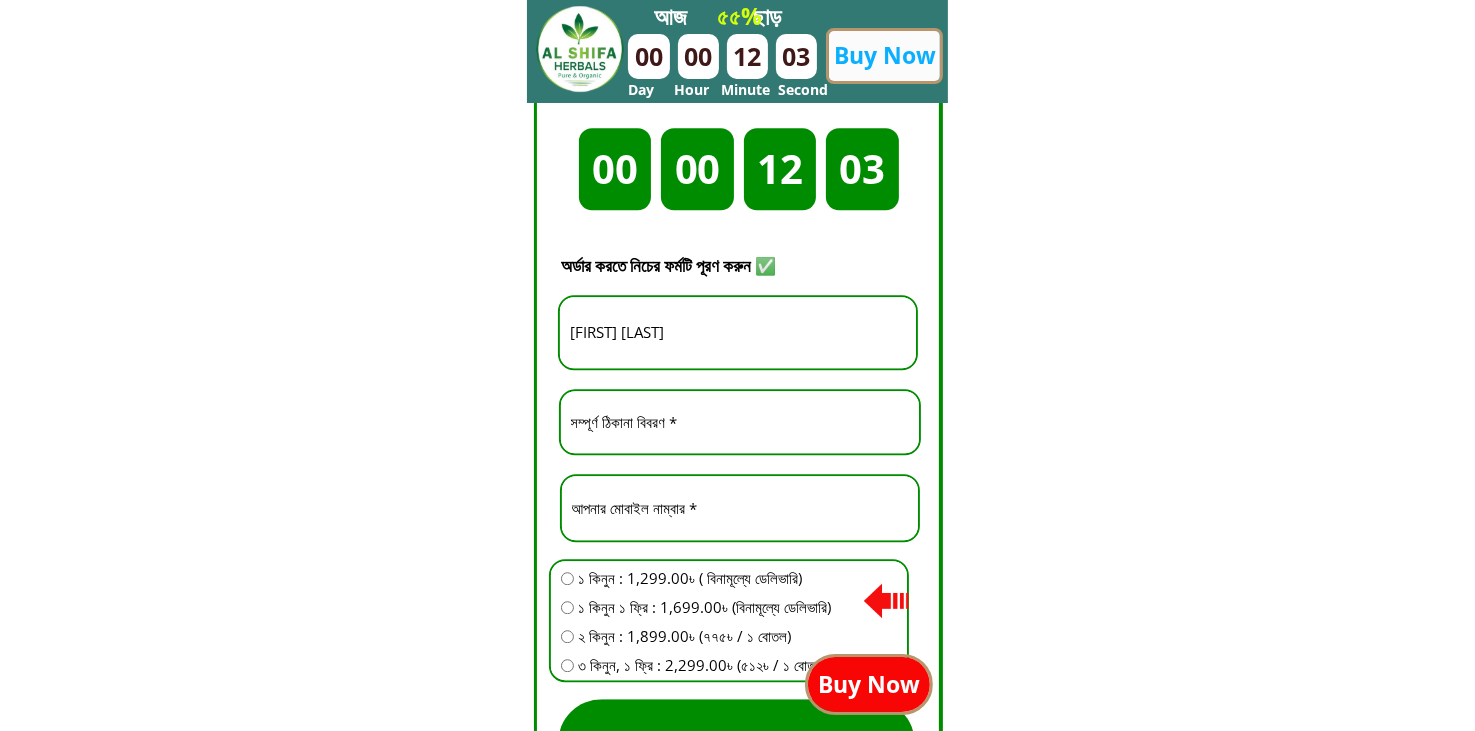radio on "true" 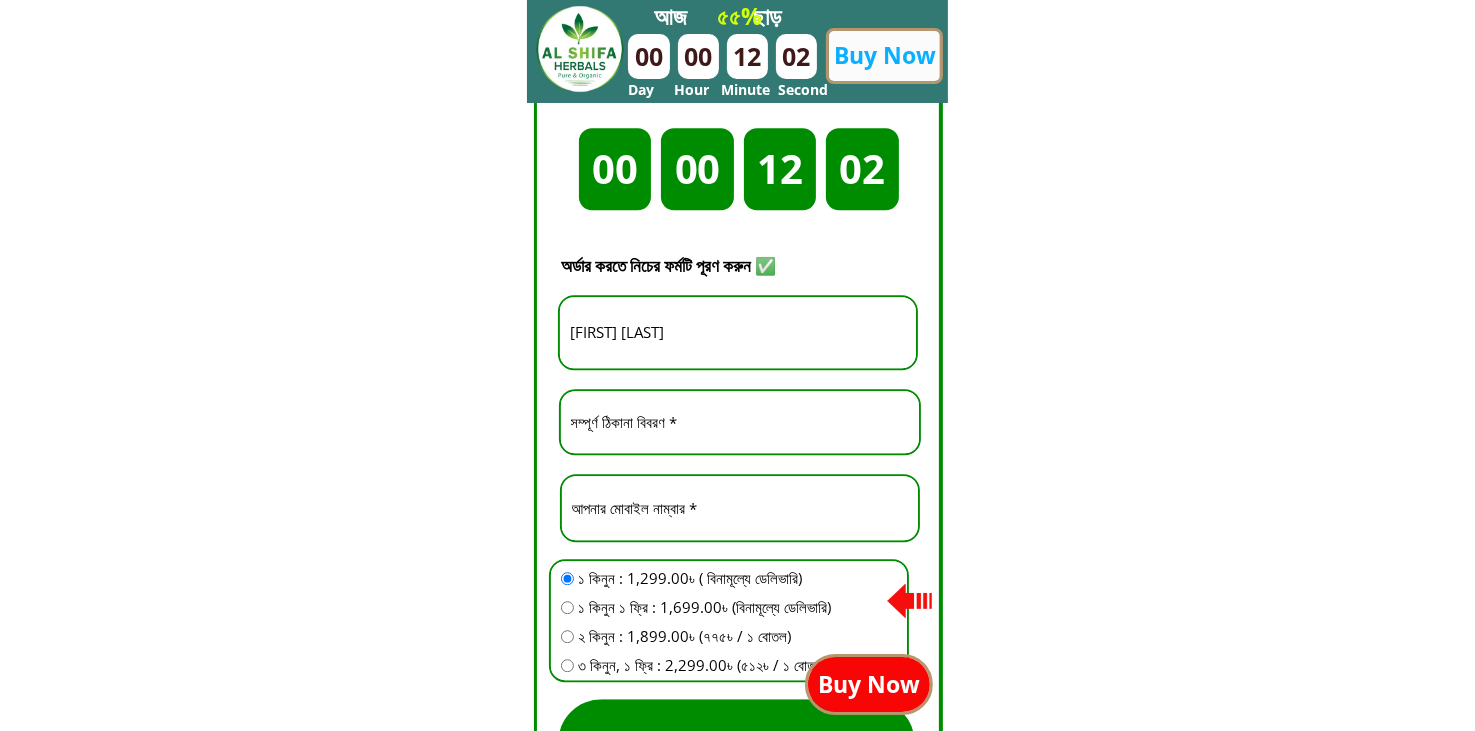 click at bounding box center (740, 422) 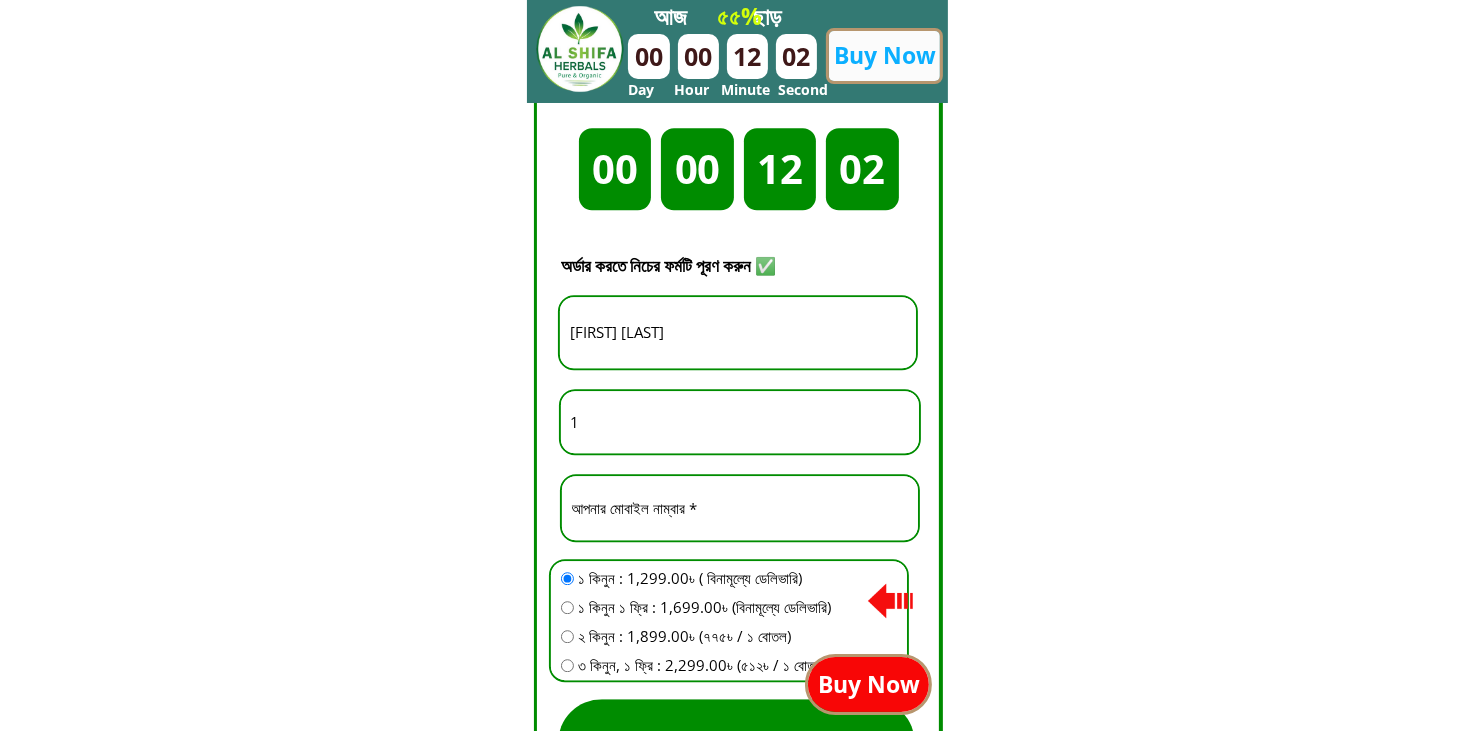 type on "1" 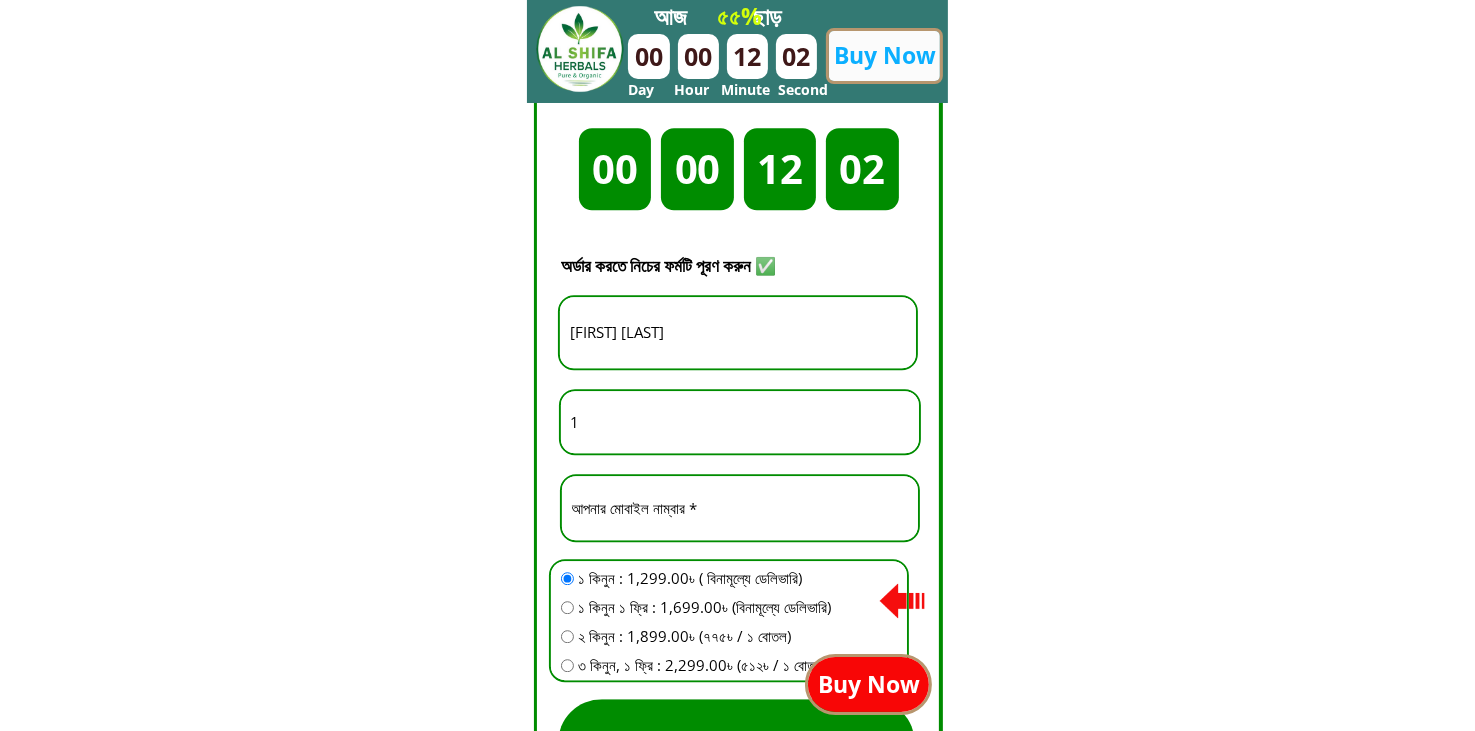 click on "Buy Now" at bounding box center (868, 684) 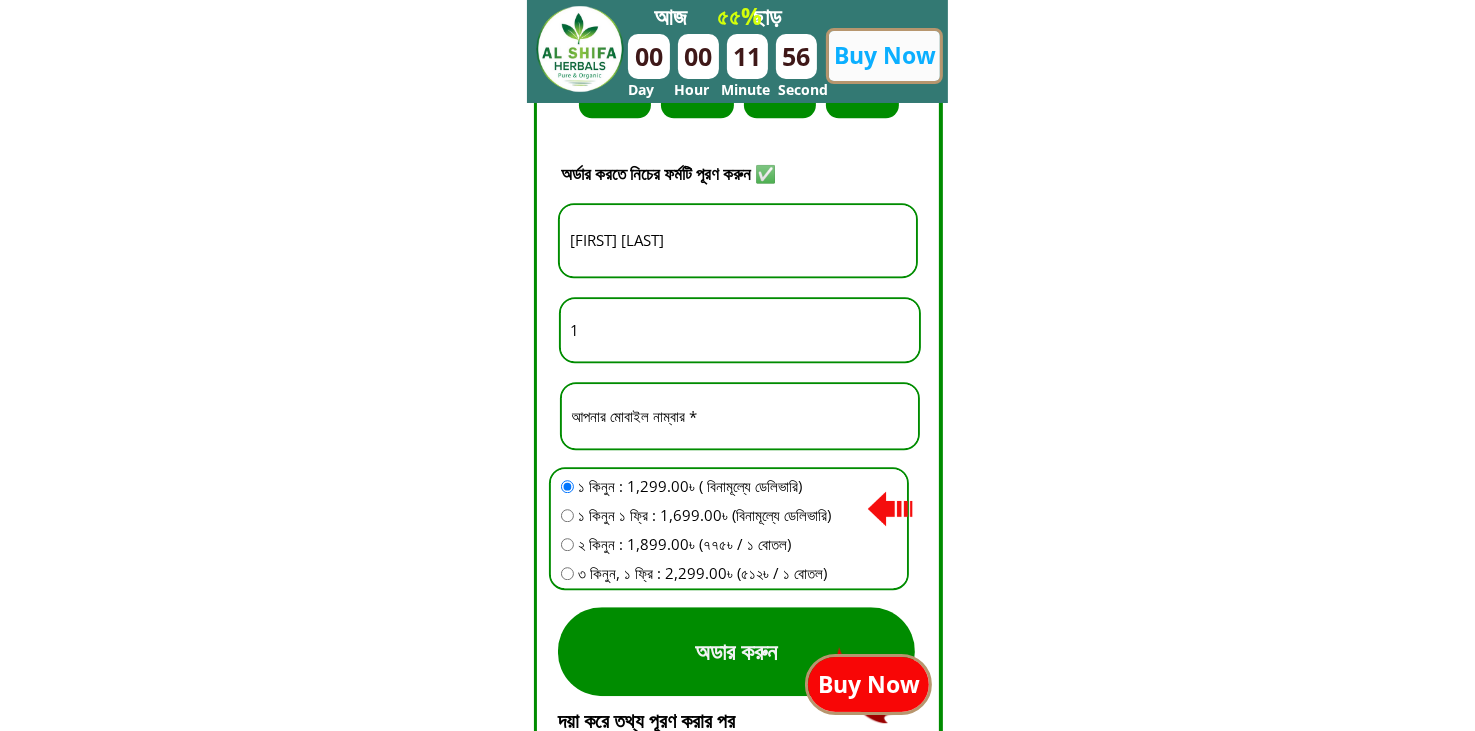 scroll, scrollTop: 5252, scrollLeft: 0, axis: vertical 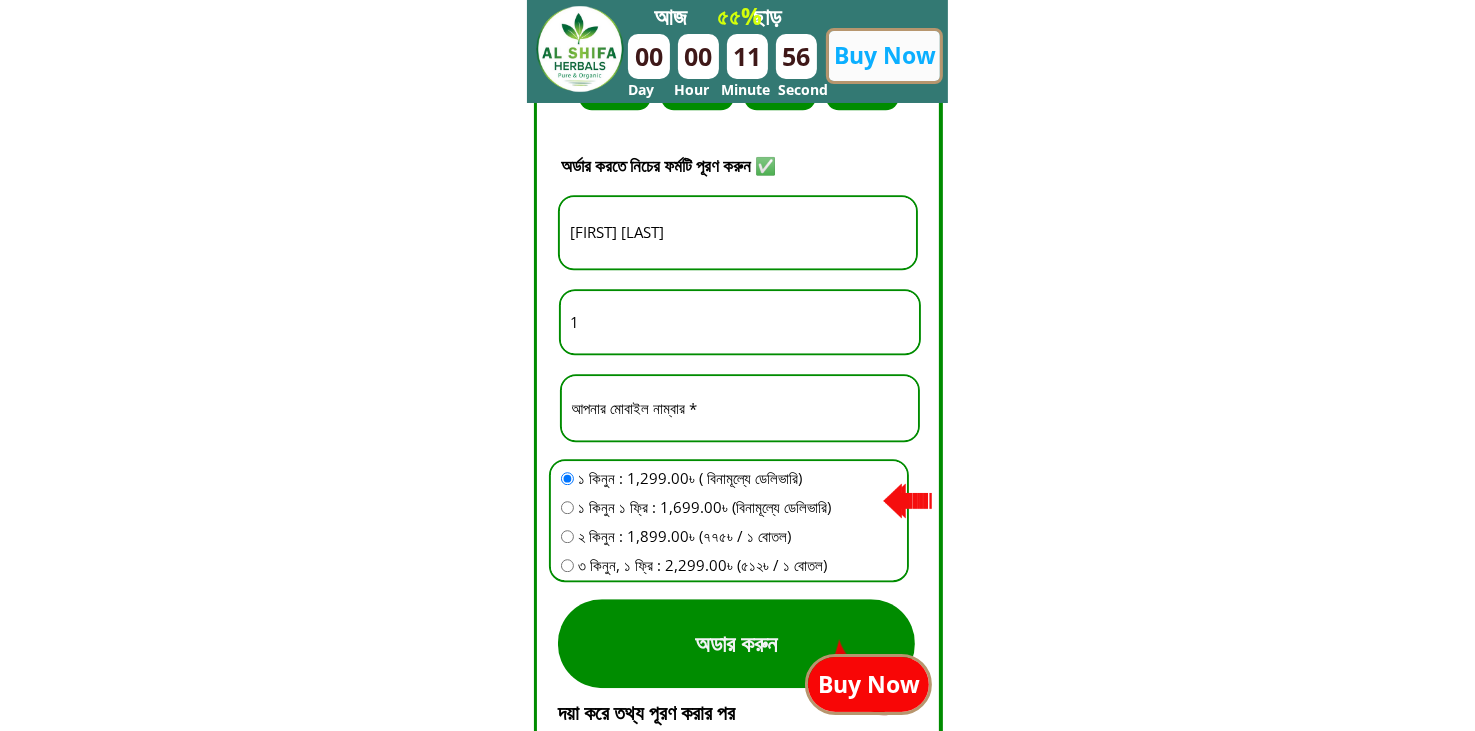 click on "অডার করুন" at bounding box center [736, 643] 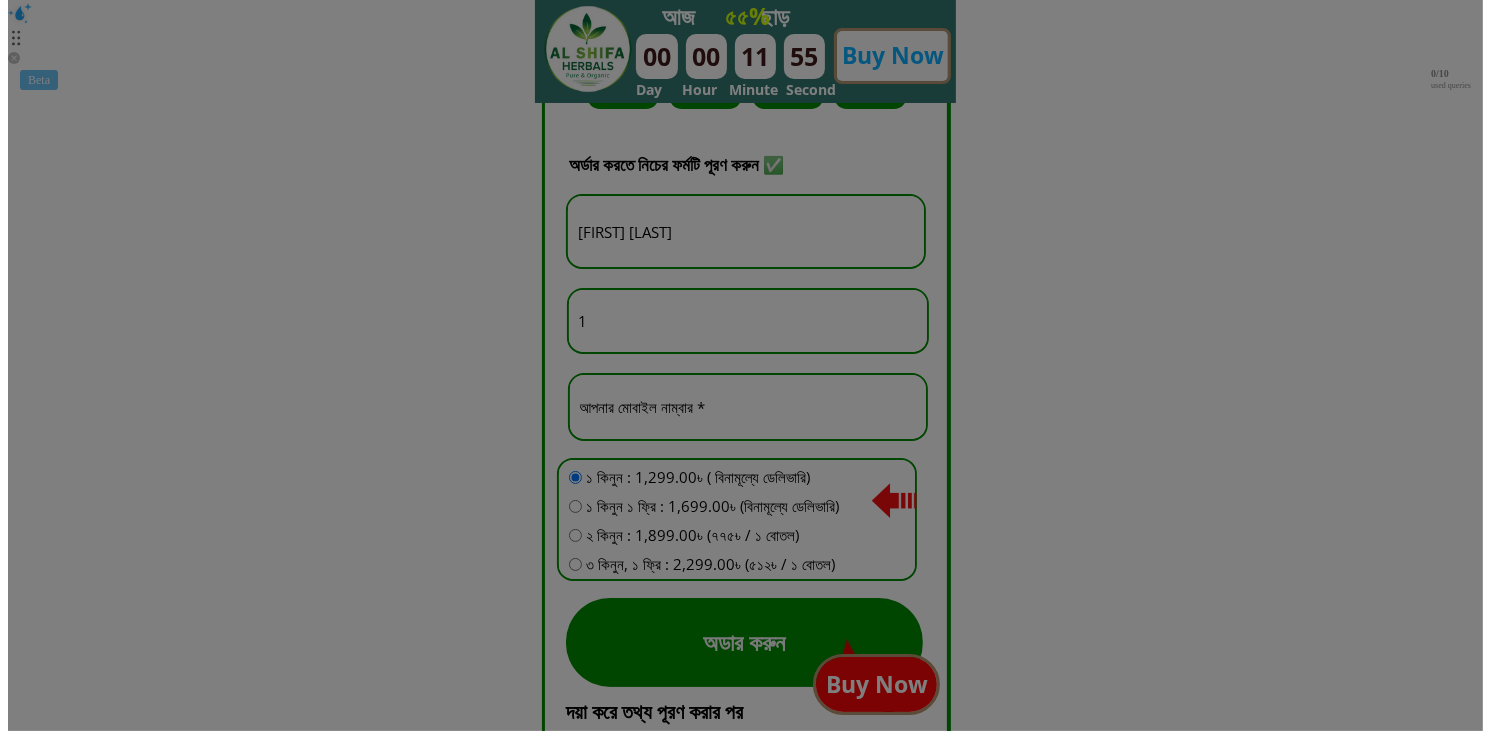 scroll, scrollTop: 0, scrollLeft: 0, axis: both 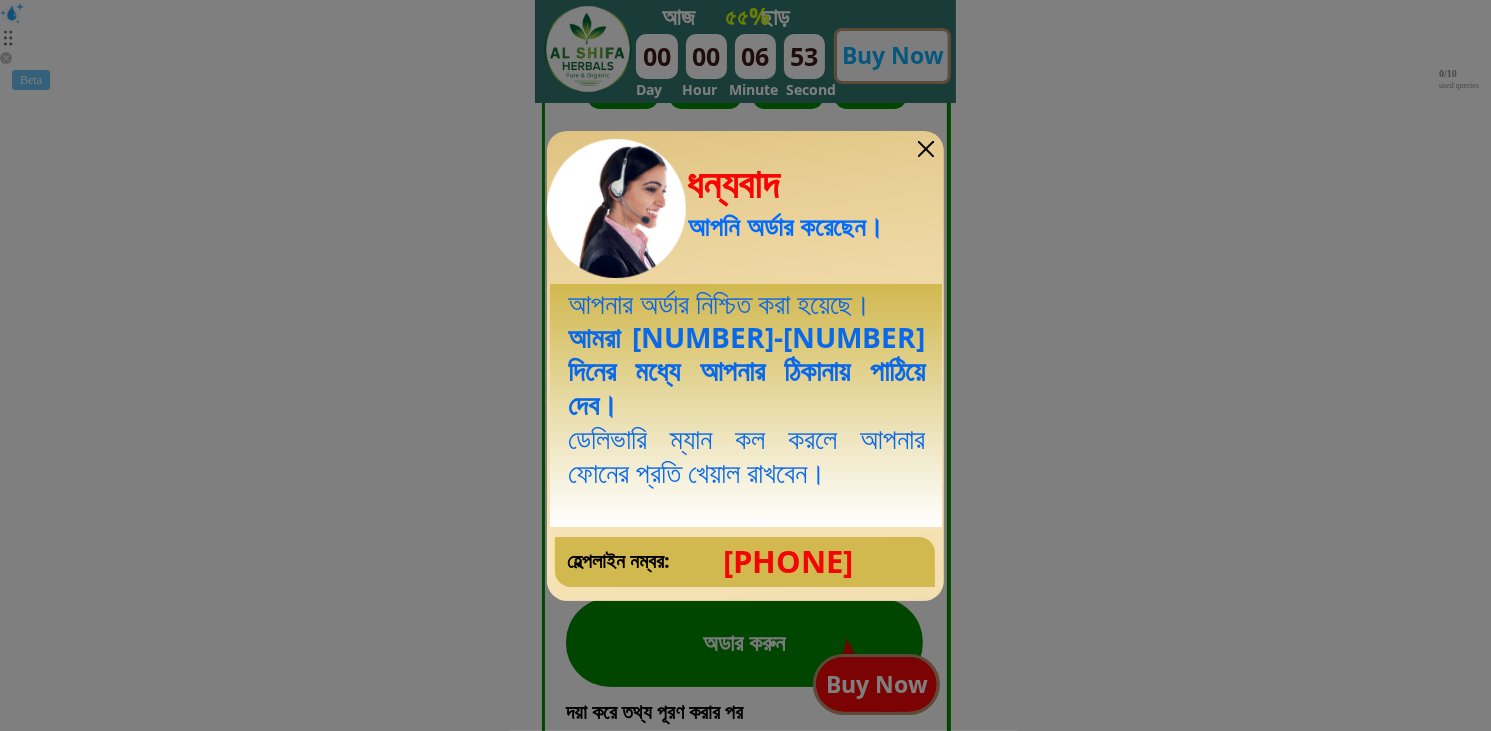 click at bounding box center [926, 149] 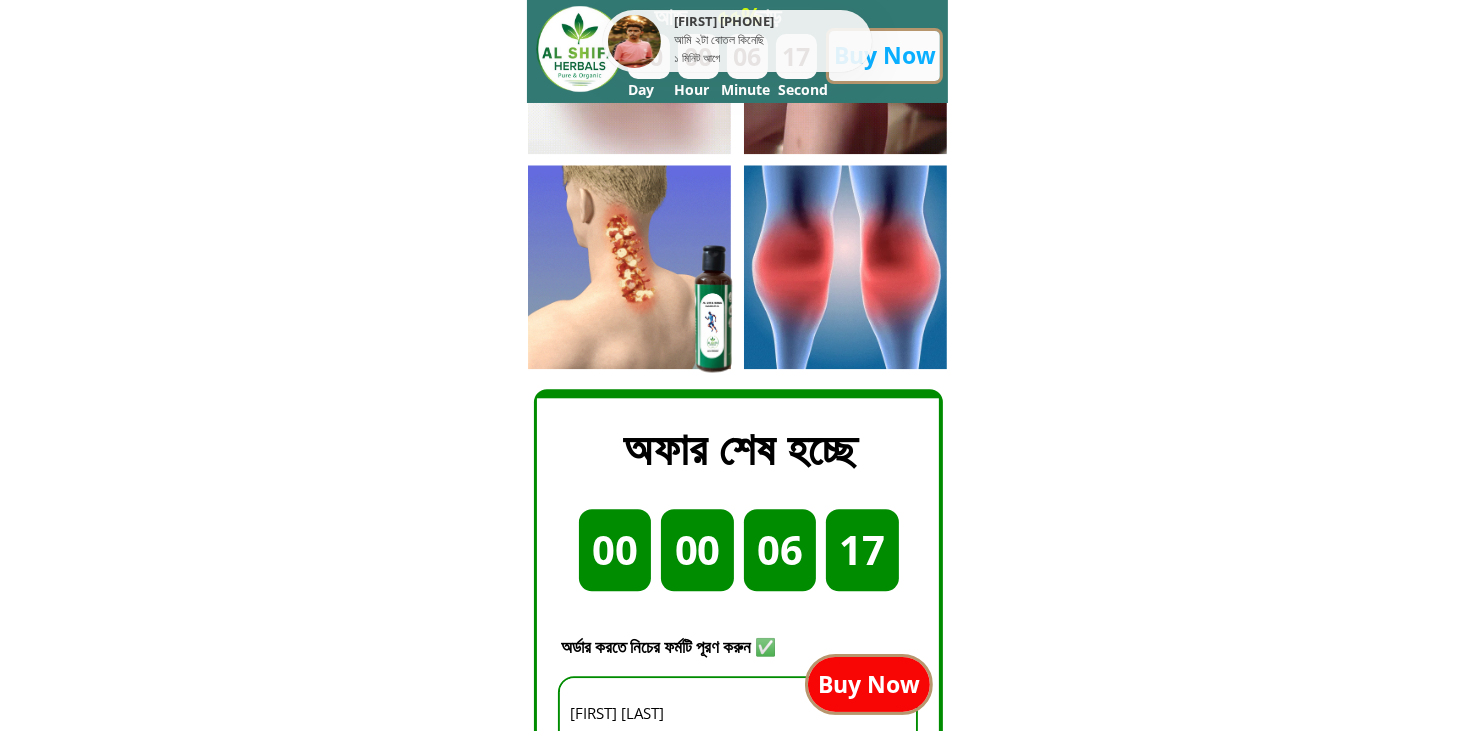 scroll, scrollTop: 4752, scrollLeft: 0, axis: vertical 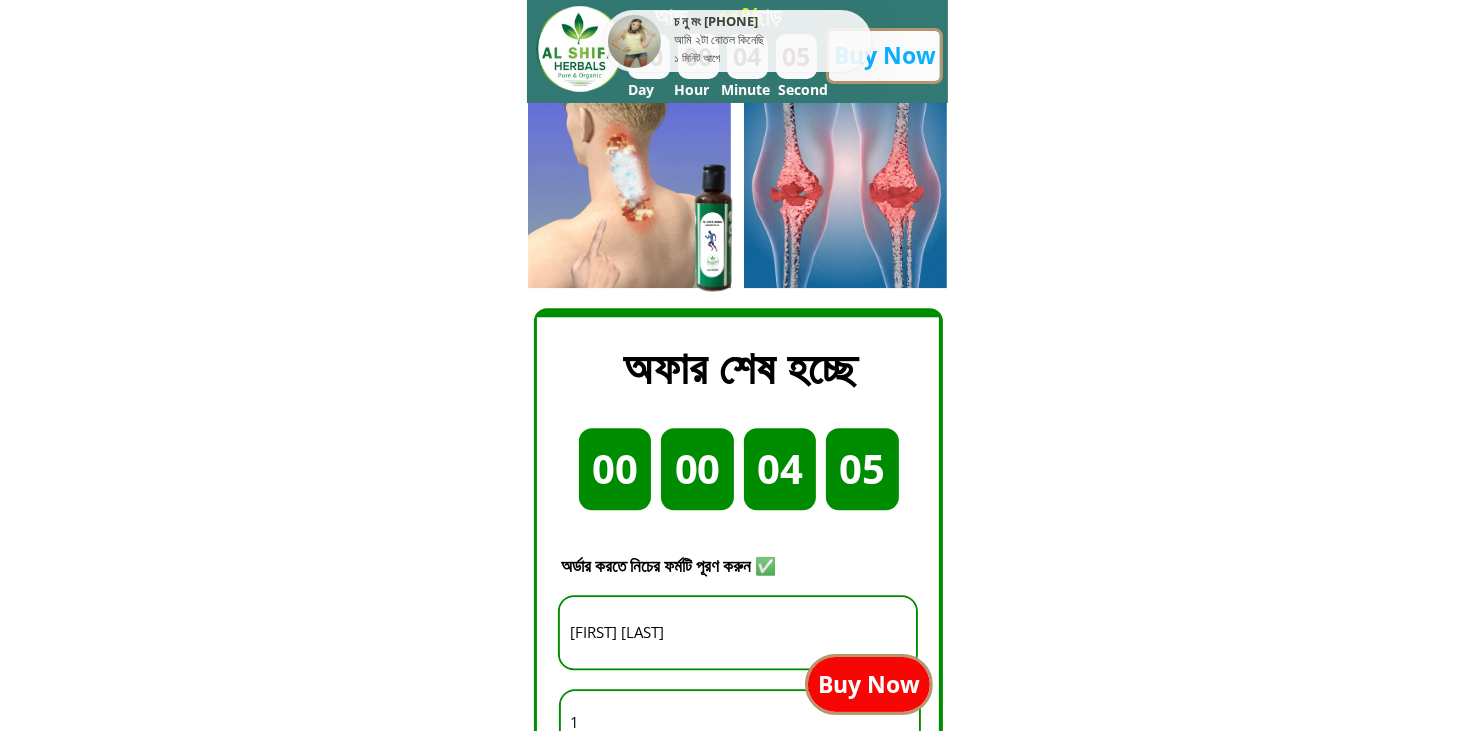 click on "Buy Now" at bounding box center [868, 684] 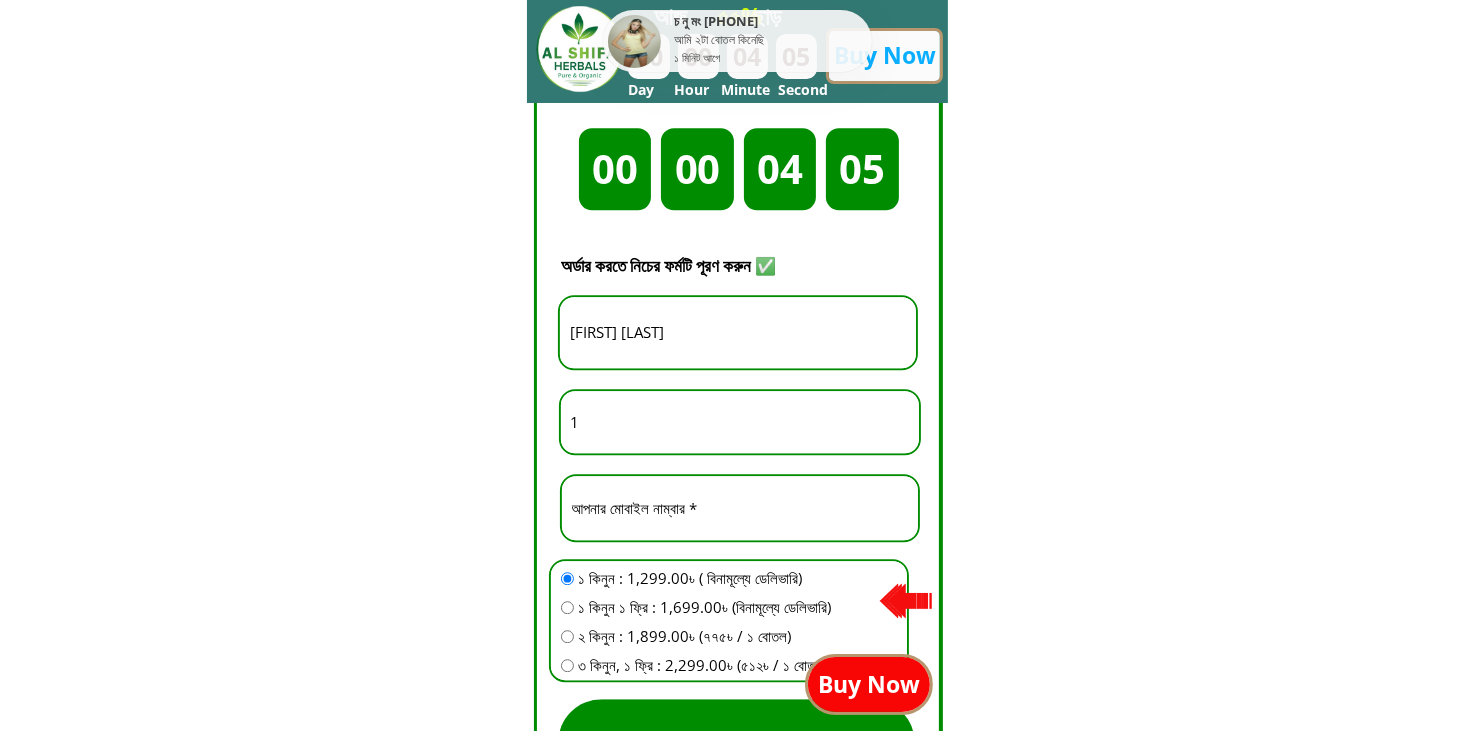 scroll, scrollTop: 5152, scrollLeft: 0, axis: vertical 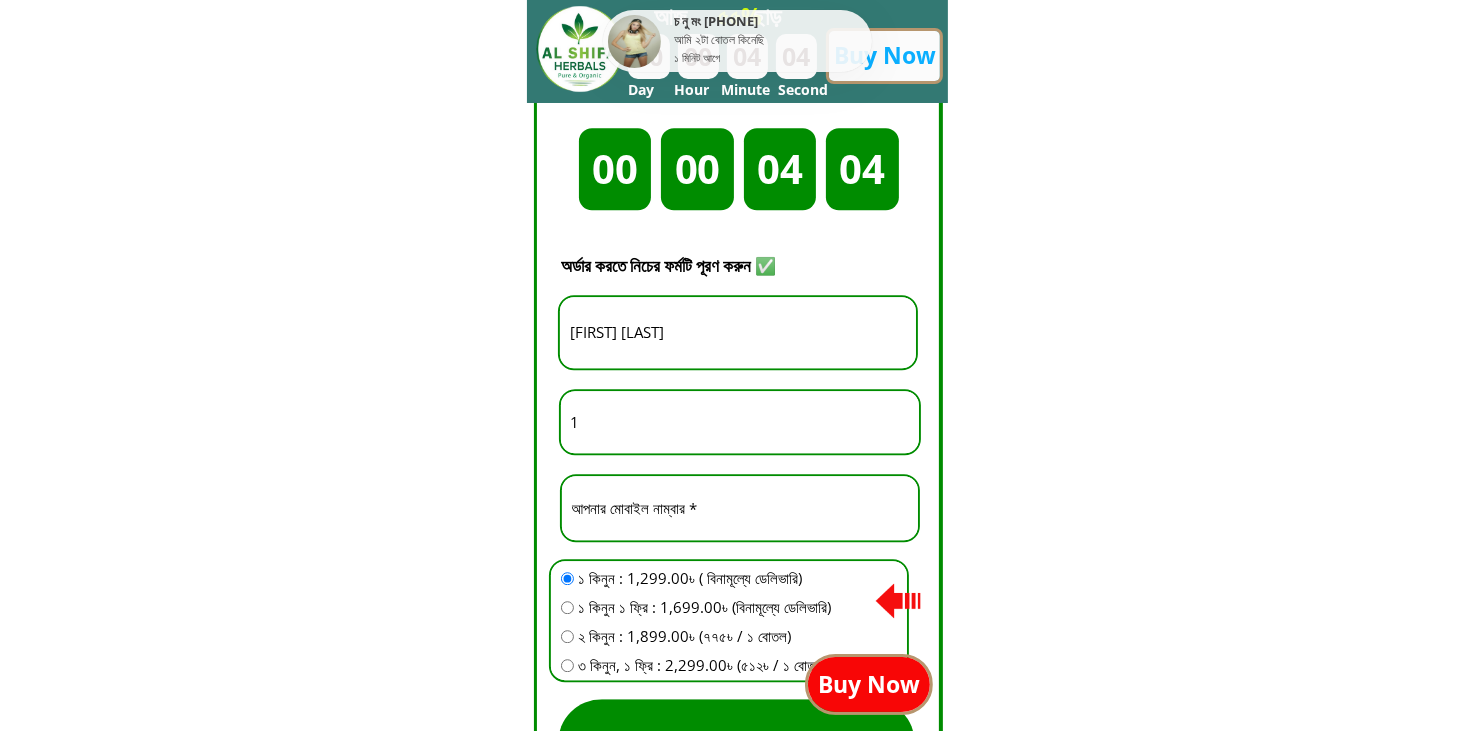 click on "[PHONE]" at bounding box center [740, 508] 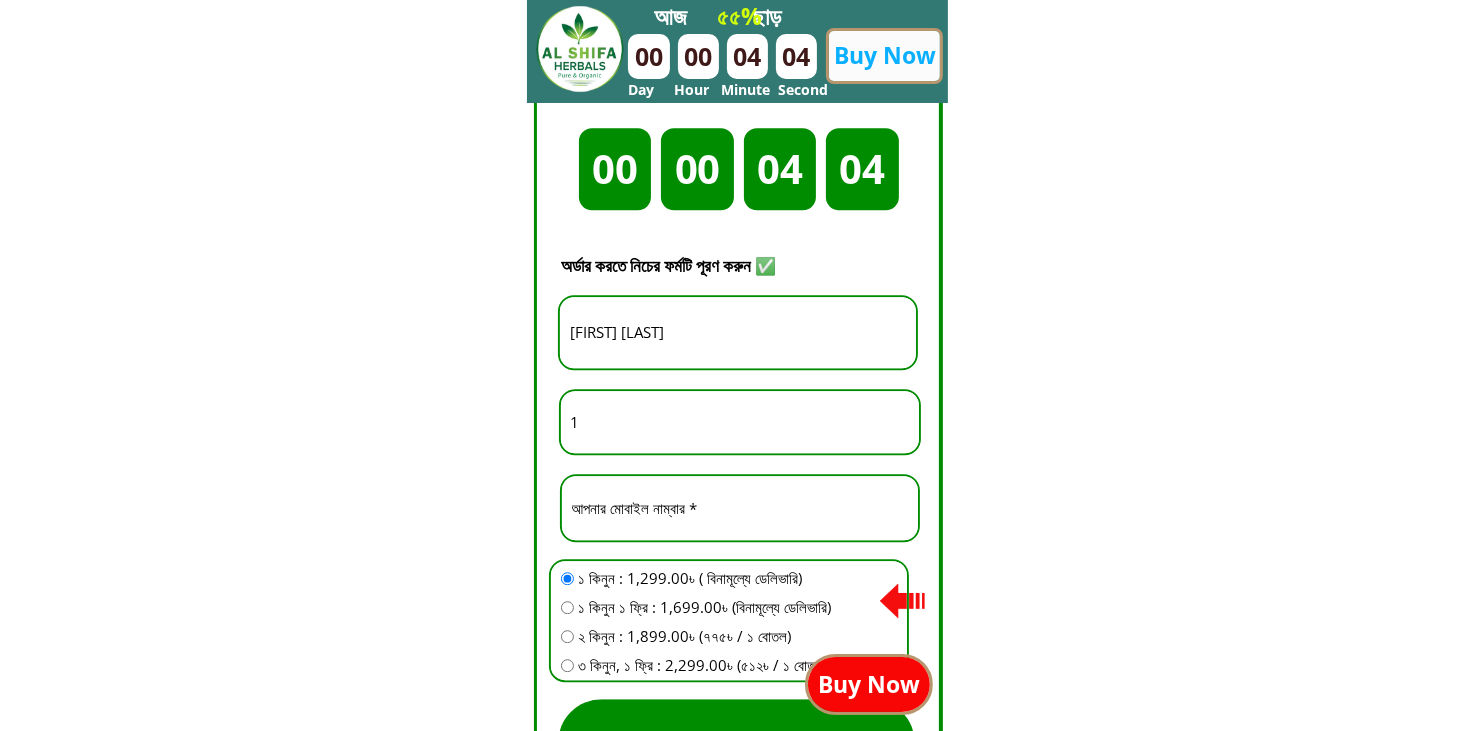 paste on "[PHONE]" 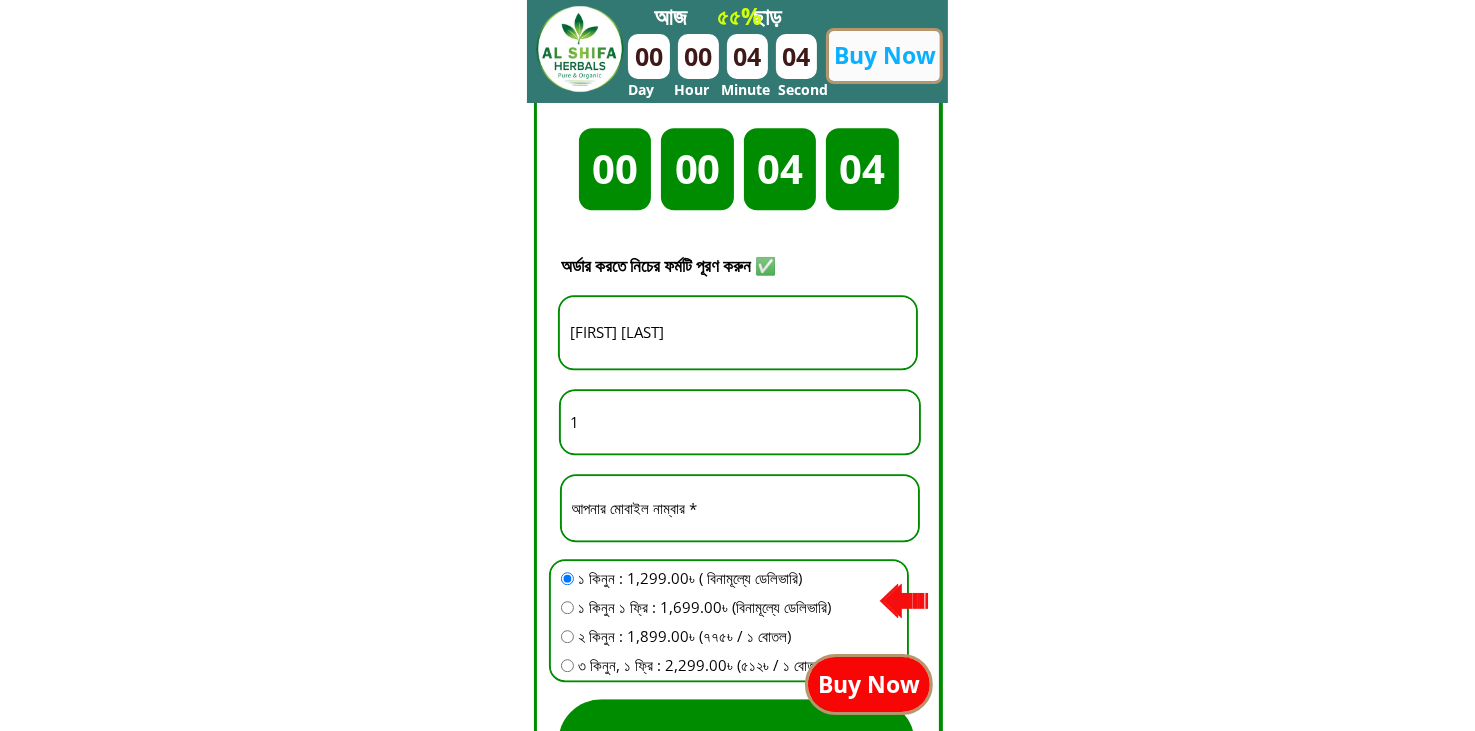 type on "[PHONE]" 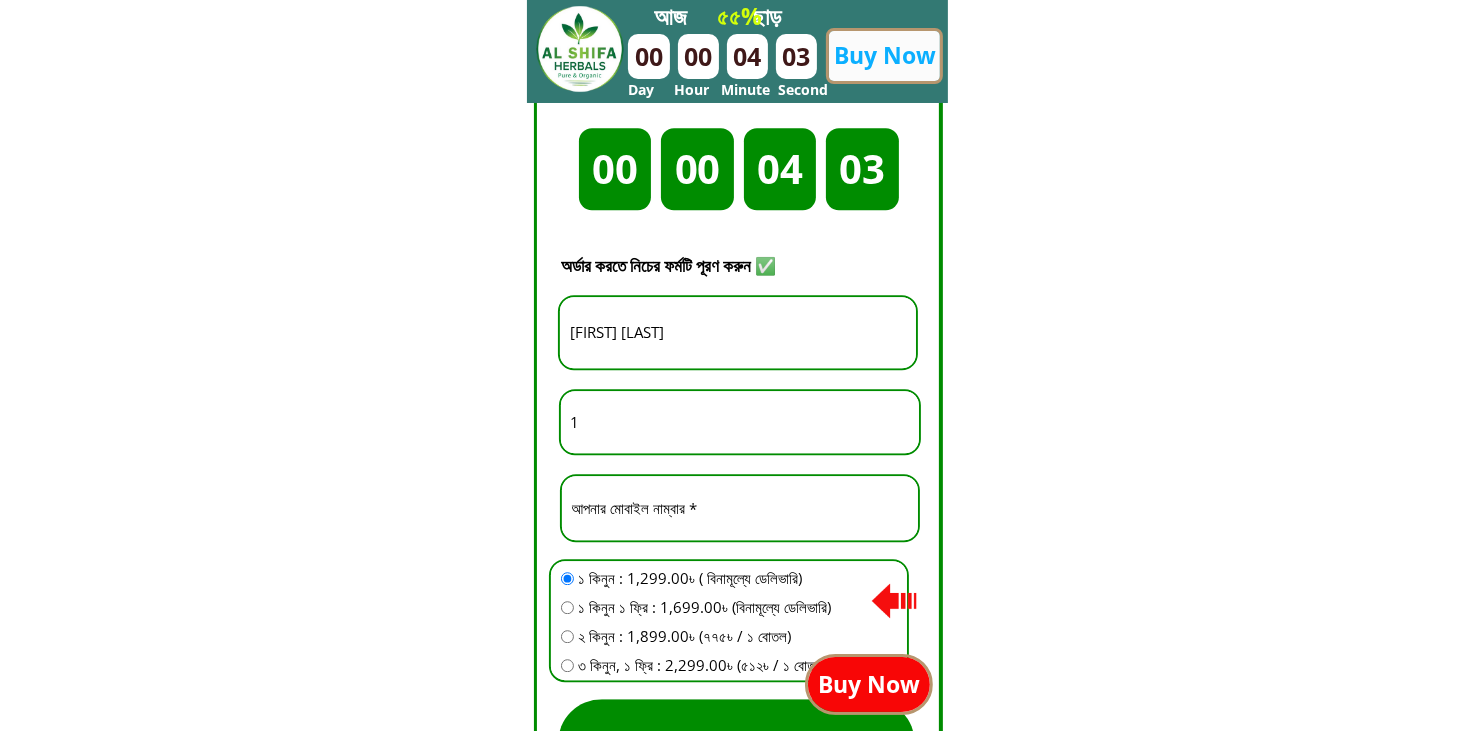 drag, startPoint x: 762, startPoint y: 429, endPoint x: 424, endPoint y: 411, distance: 338.47894 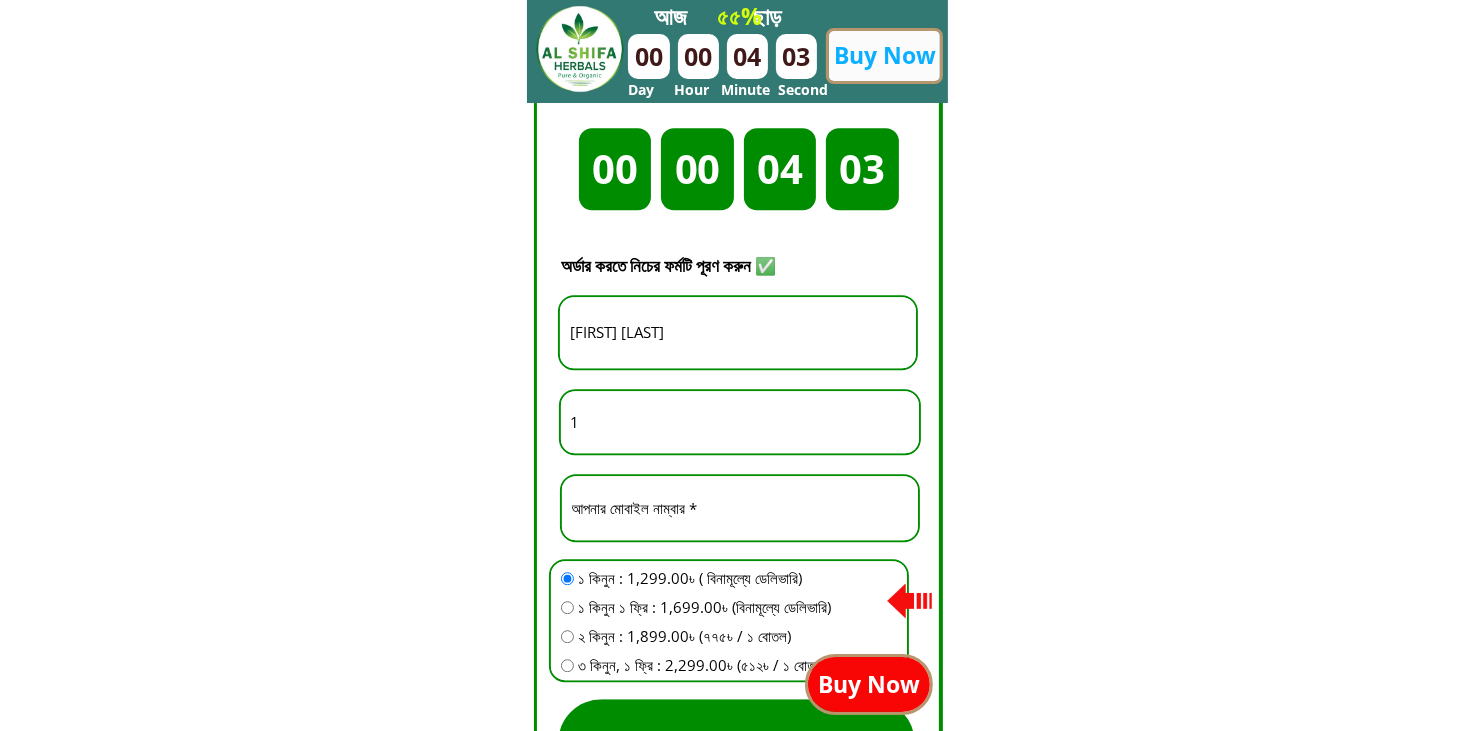 click on "দিন ঘন্টা মিনিট সেকেন্ড 00 00 04 03 Buy Now আজ ছাড় ৫৫% Day Hour Minute Second চ নু মং [PHONE] আমি ২টা বোতল কিনেছি ১ মিনিট আগে নতুন এবং বর্তমান গ্রাহকদের প্রতি কৃতজ্ঞতা জানাতে, আমরা সীমিত সময়ের জন্য ৩০% পর্যন্ত ছাড় দিচ্ছি – এমন মূল্য আগে কখনো পাননি! স্টক সীমিত এবং আশা করা হচ্ছে ৩ দিনের মধ্যে শেষ হয়ে যাবে, তারপর দাম আবার প্রতি বোতল ১৬৮৮৳ হয়ে যাবে! দ্রুত অর্ডার করুন! Buy Now ১০-১৫ দিন নিয়মিত ব্যবহার করলে হাটু 1" at bounding box center (737, 603) 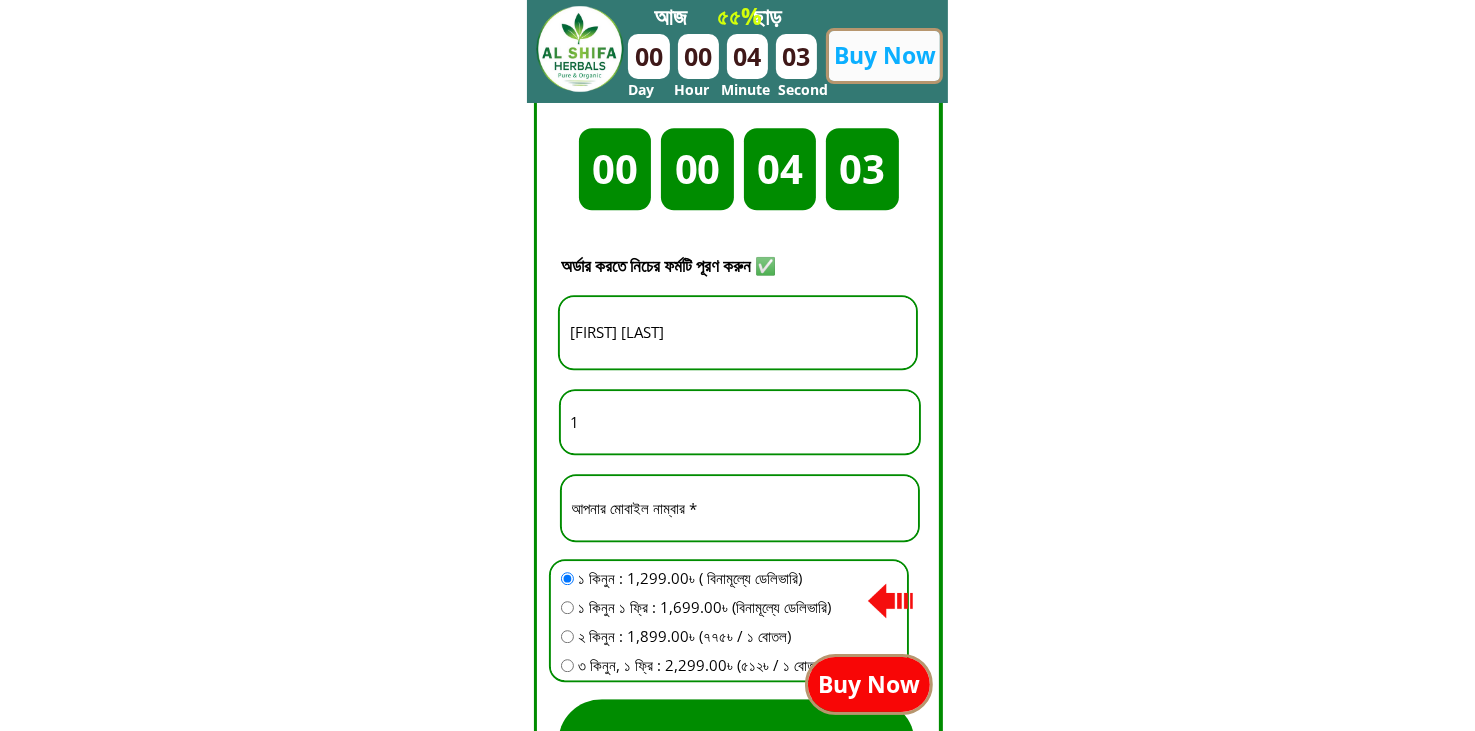type 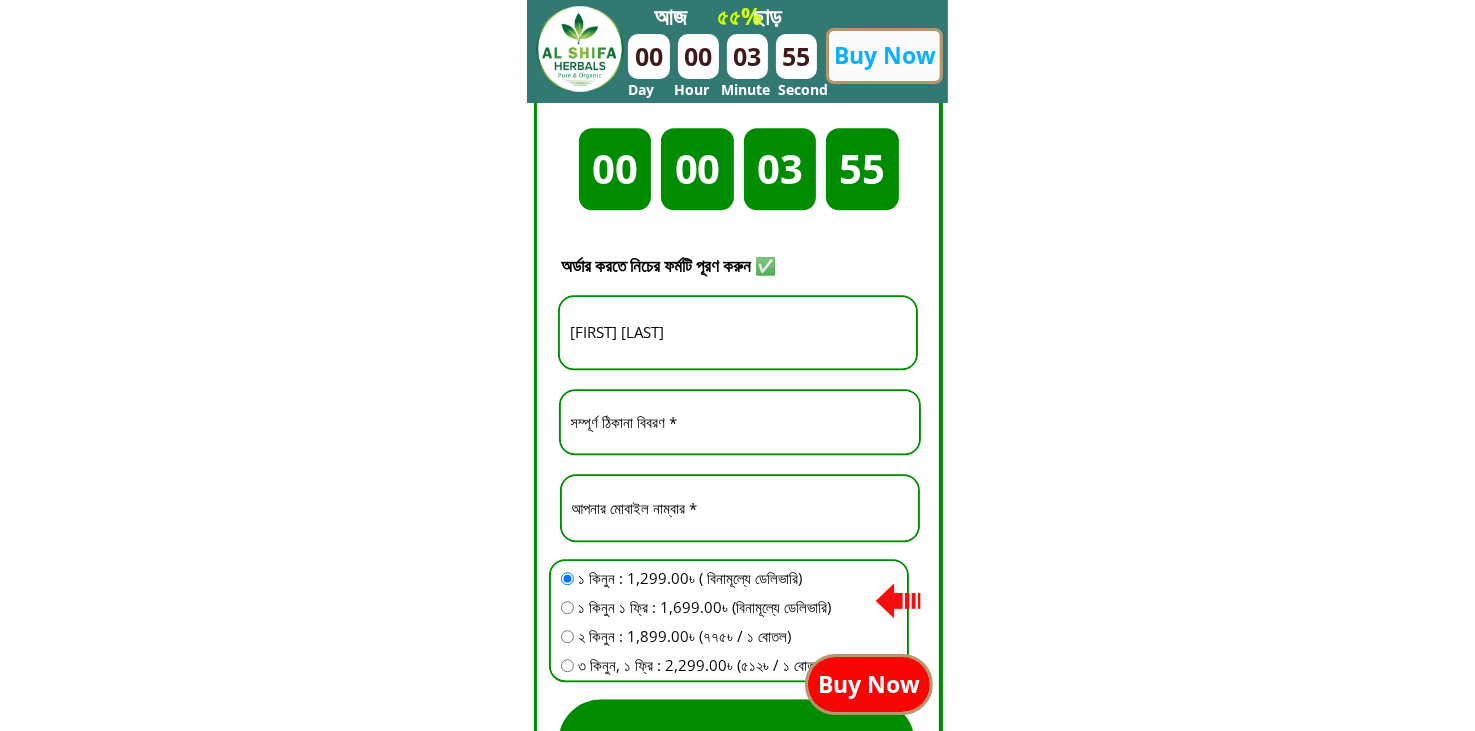 click on "[FIRST] [LAST]" at bounding box center (738, 332) 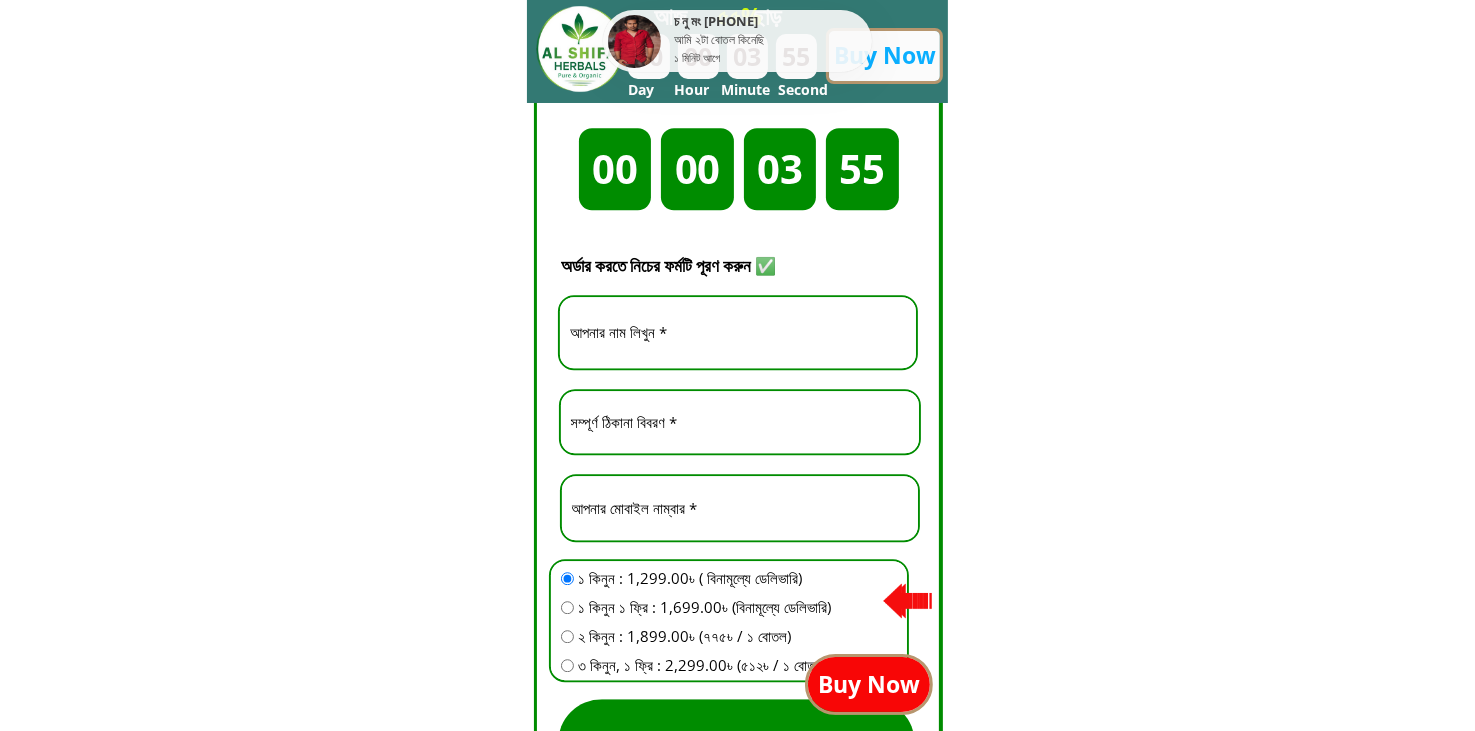 paste on "ZAKIR" 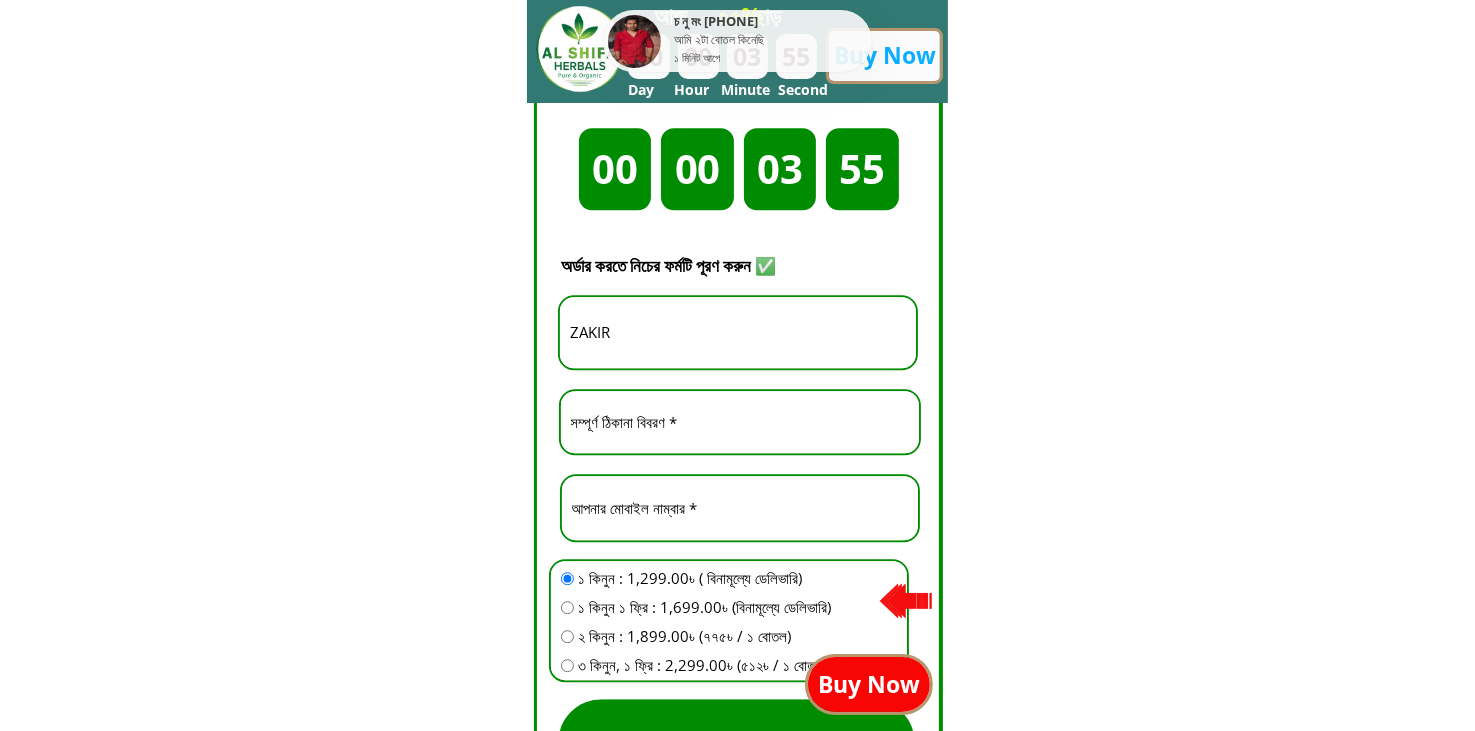 type on "ZAKIR" 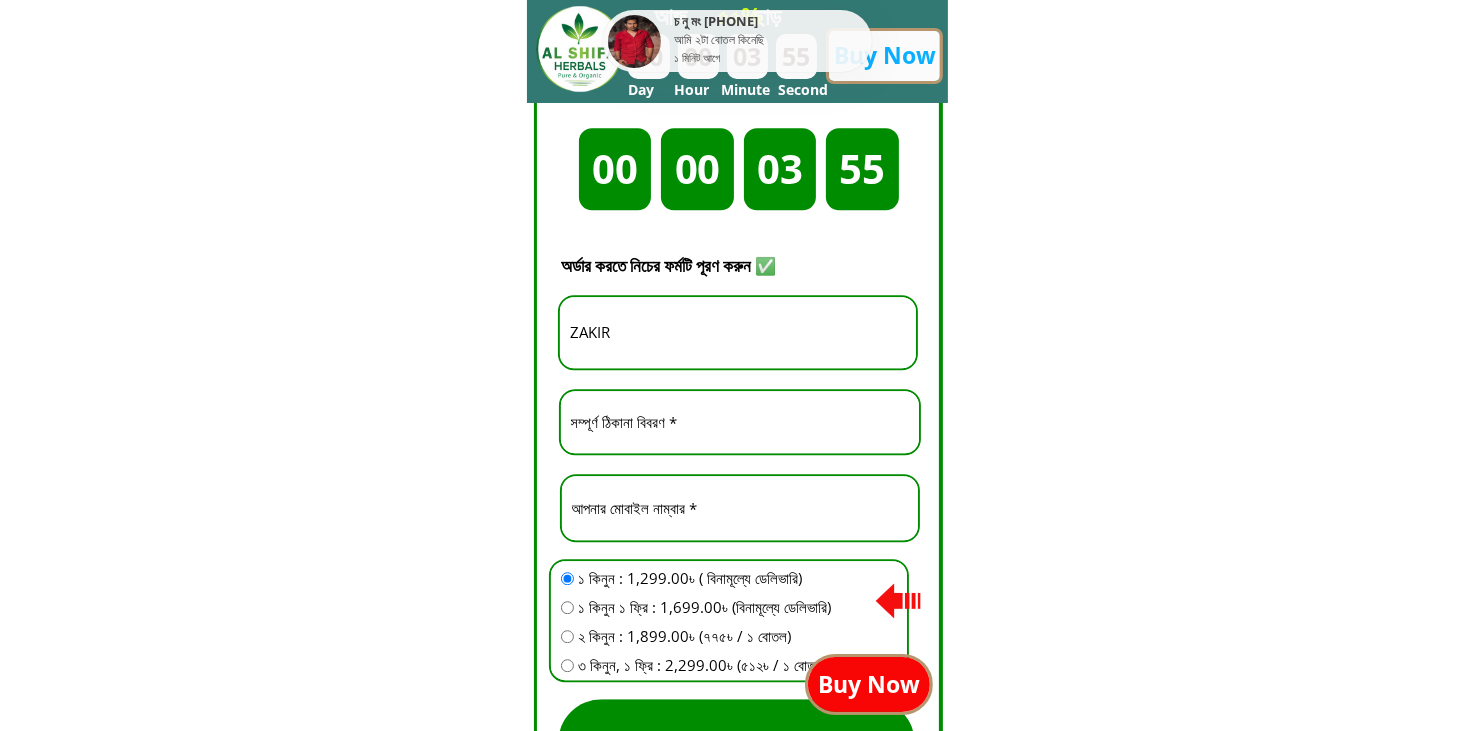 click at bounding box center [740, 422] 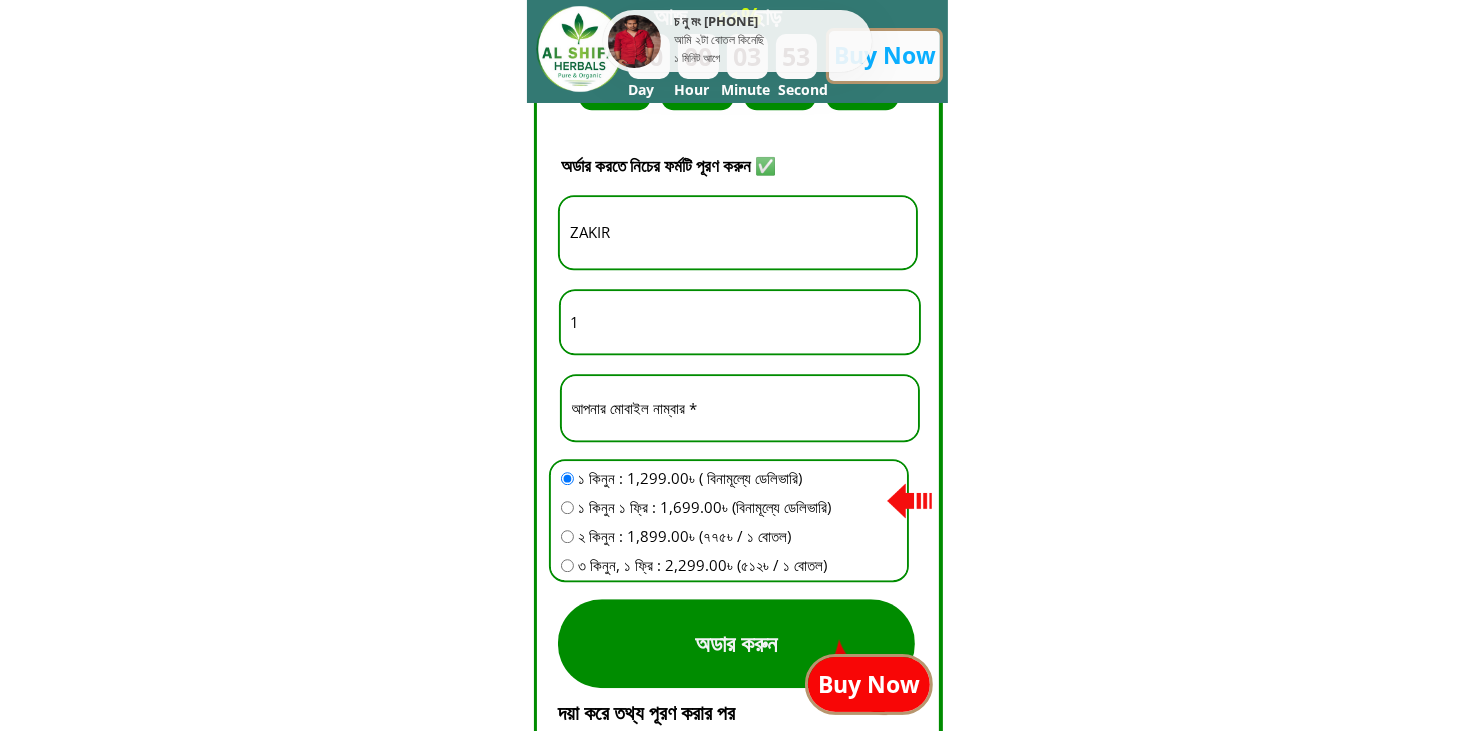 type on "1" 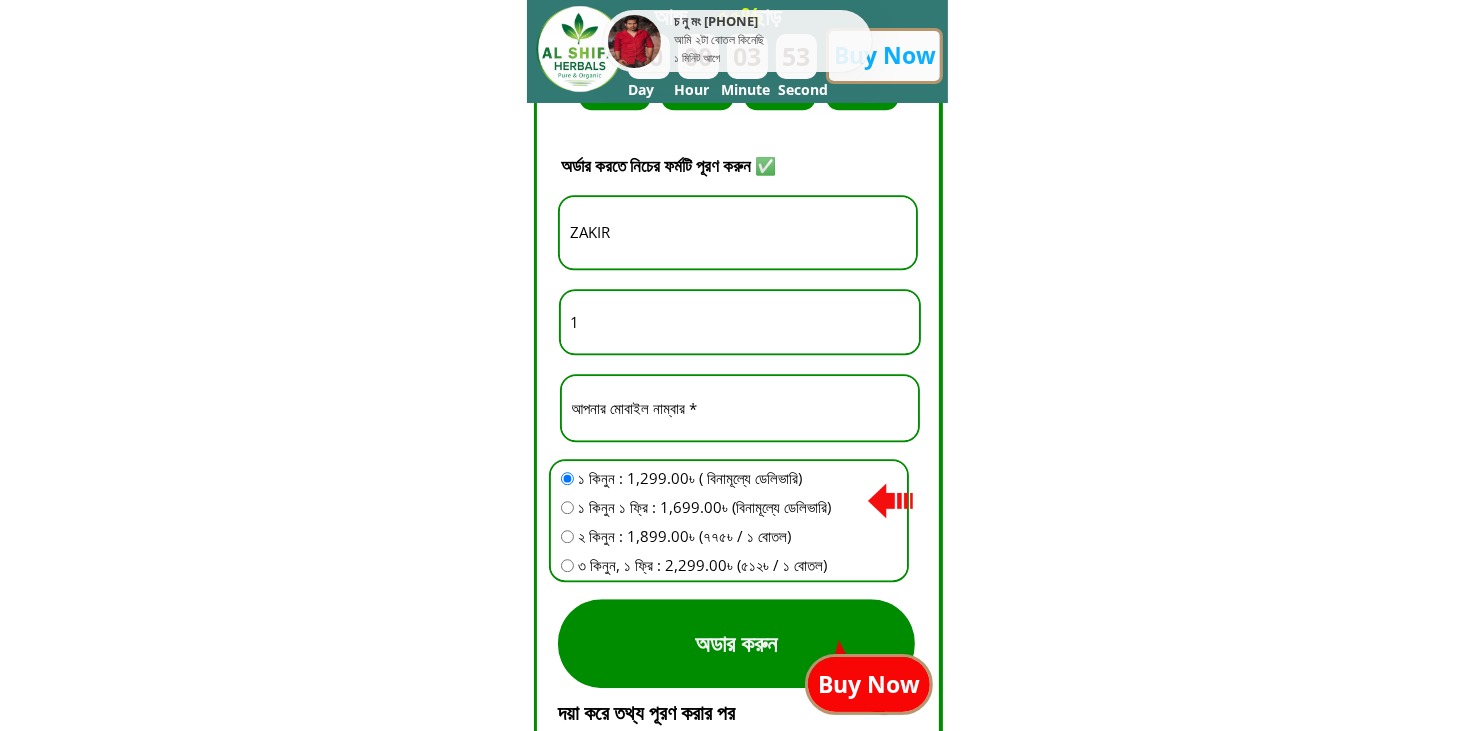click at bounding box center [567, 478] 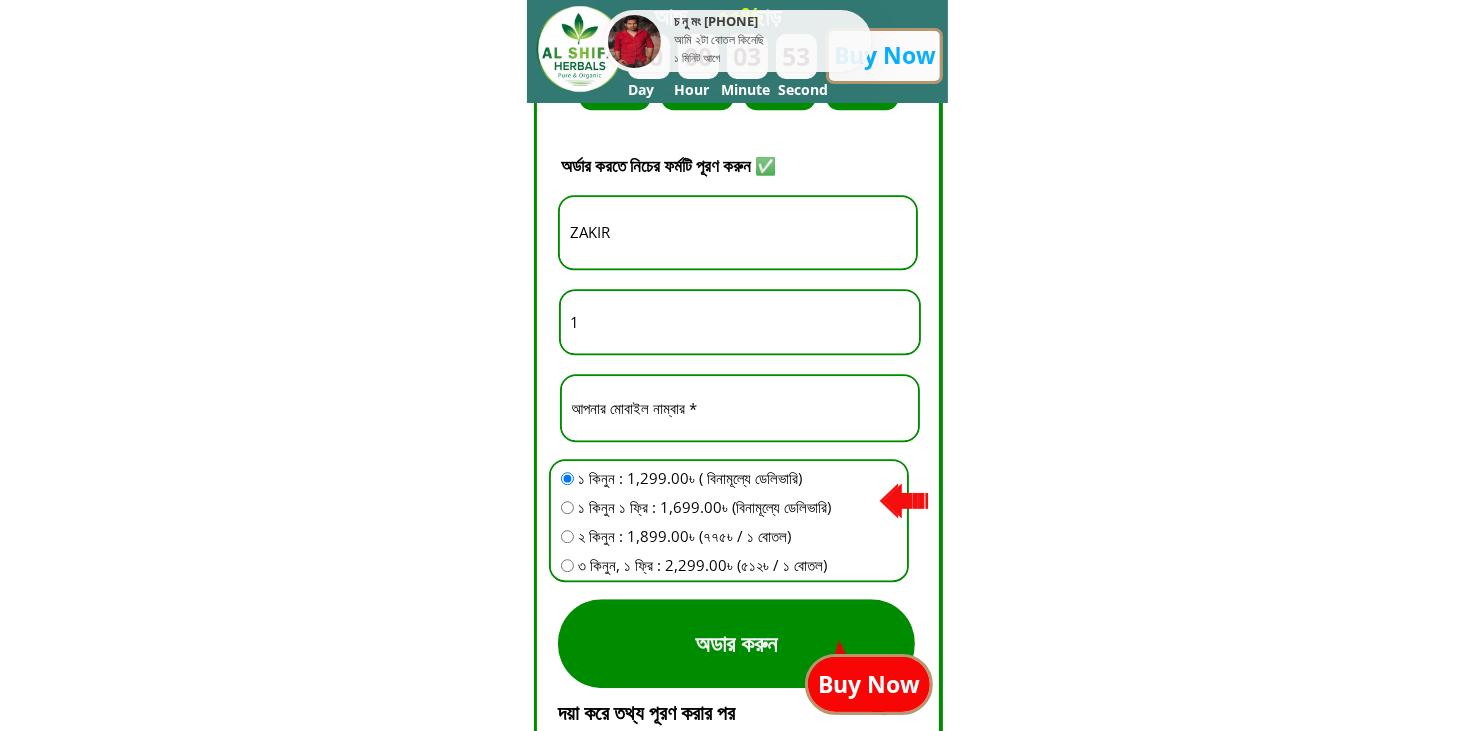 radio on "true" 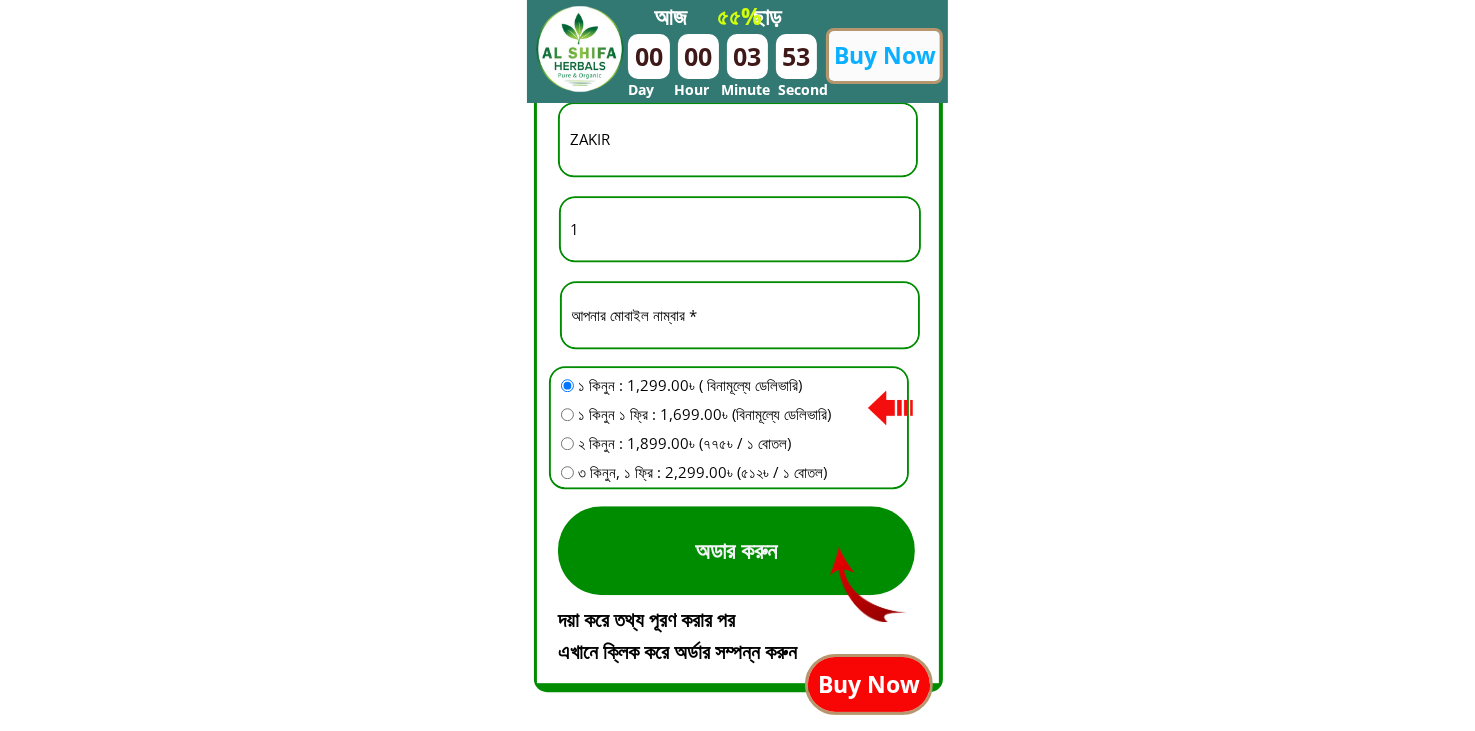 scroll, scrollTop: 5352, scrollLeft: 0, axis: vertical 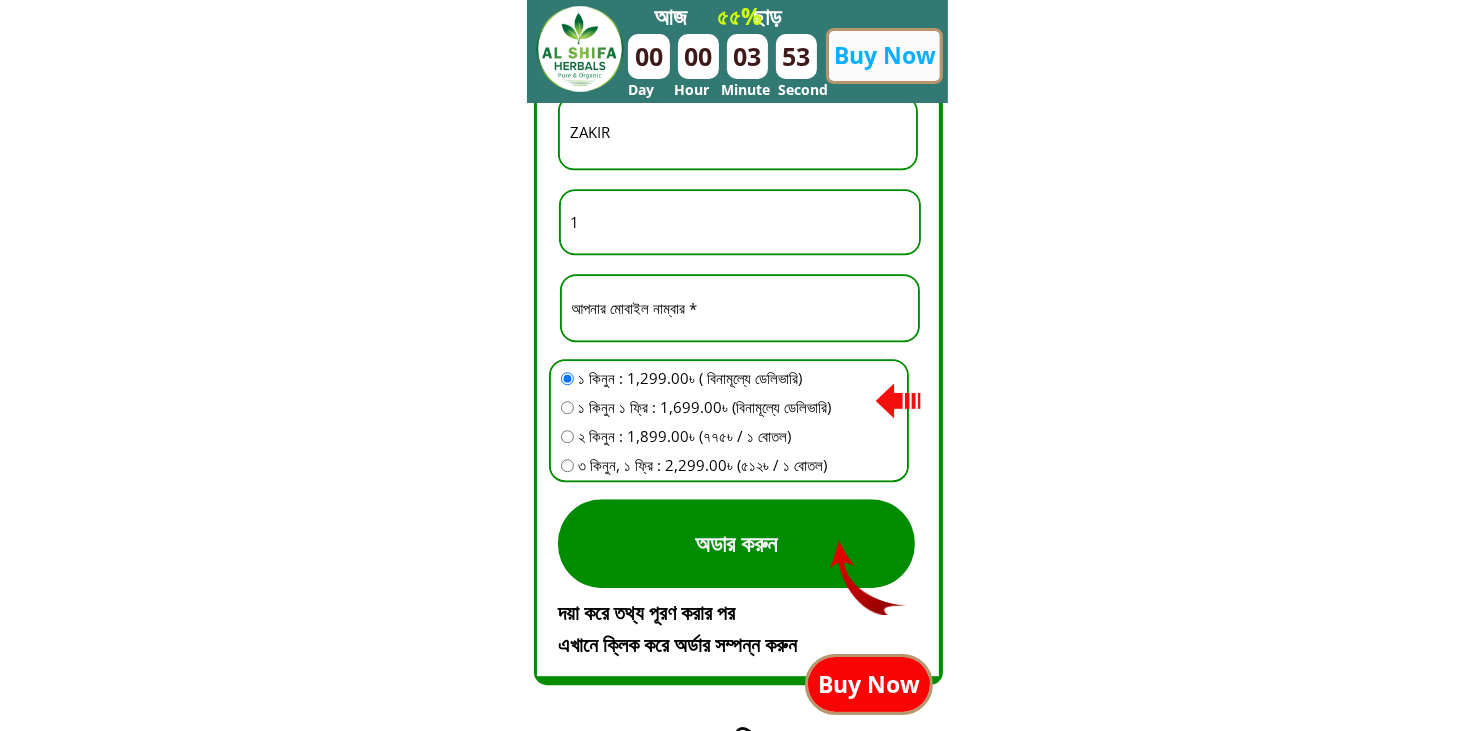 click on "অডার করুন" at bounding box center [736, 543] 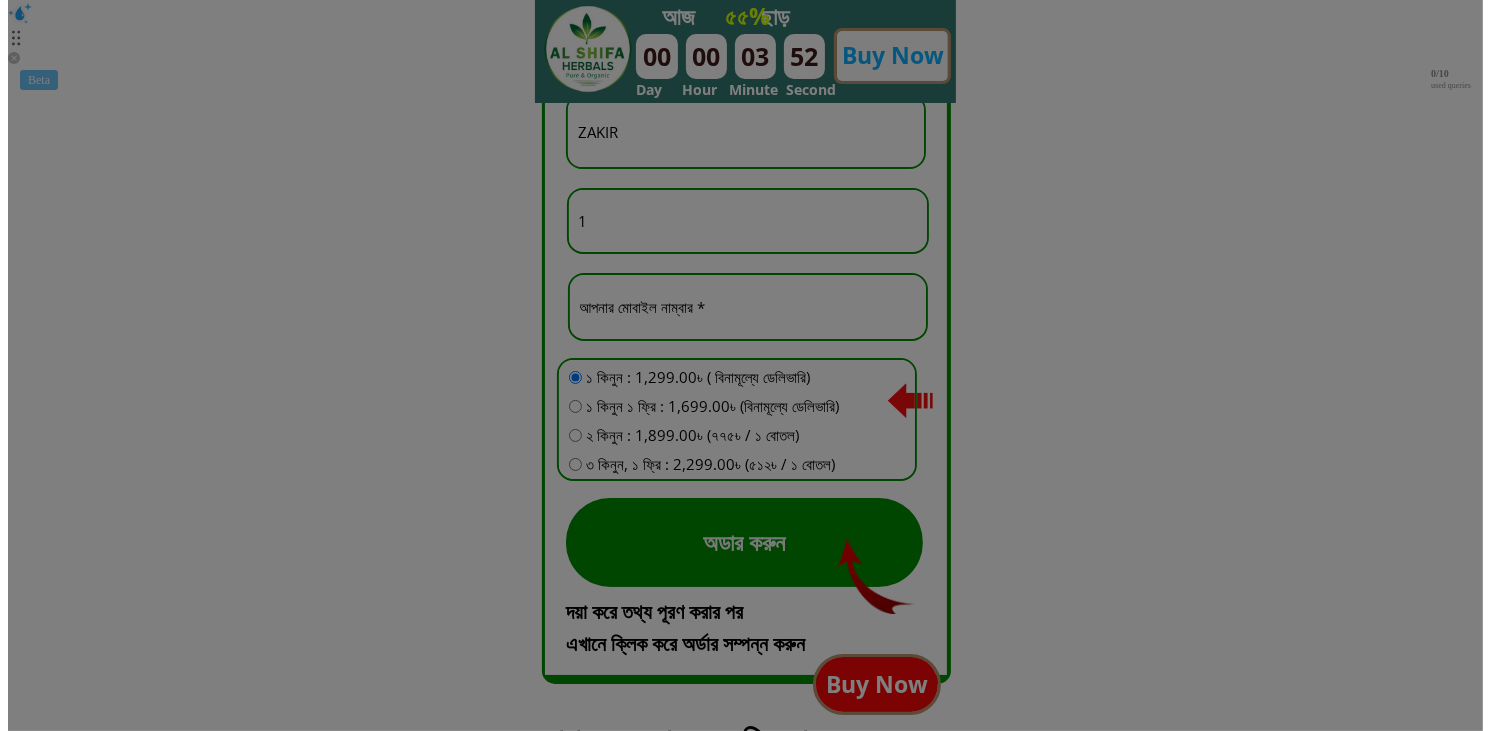 scroll, scrollTop: 0, scrollLeft: 0, axis: both 